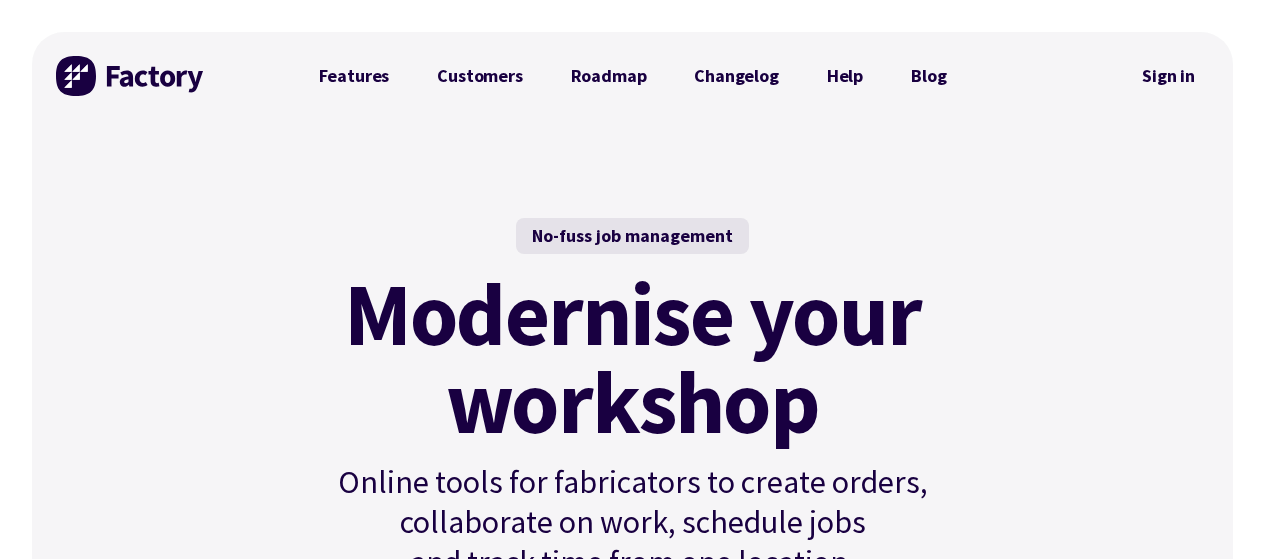 scroll, scrollTop: 0, scrollLeft: 0, axis: both 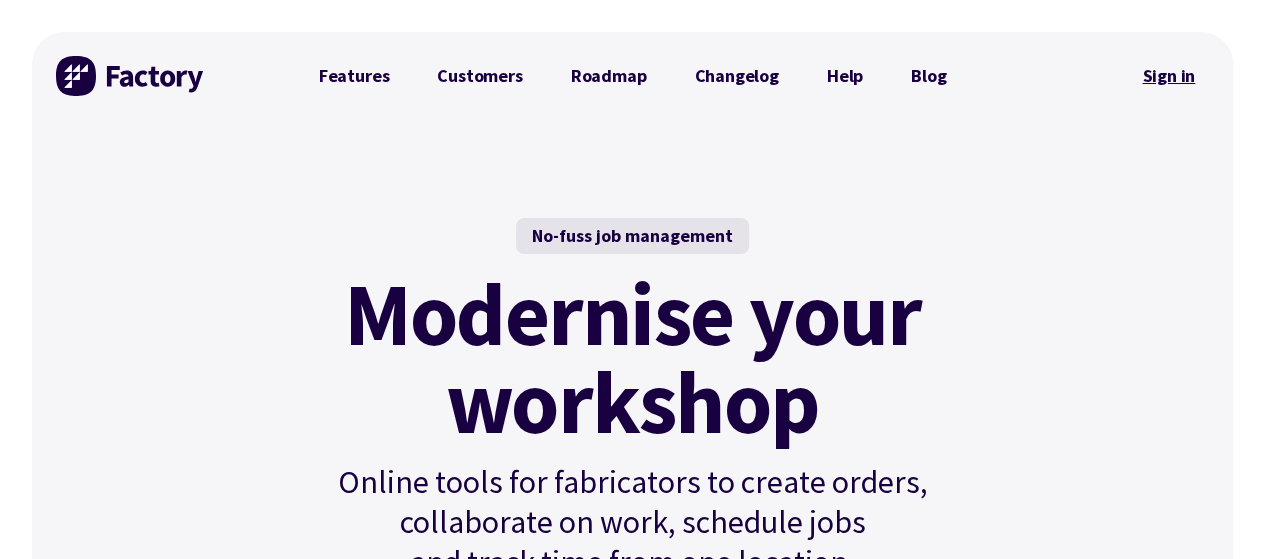 click on "Sign in" at bounding box center (1168, 76) 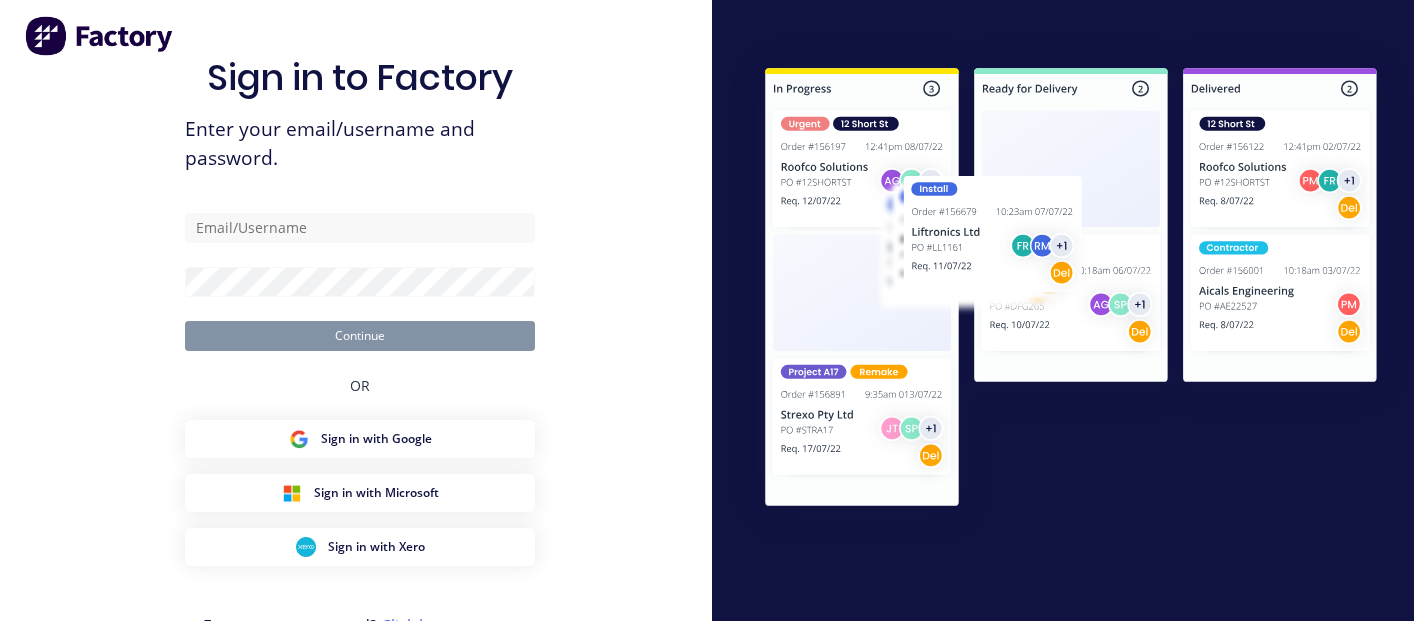 scroll, scrollTop: 0, scrollLeft: 0, axis: both 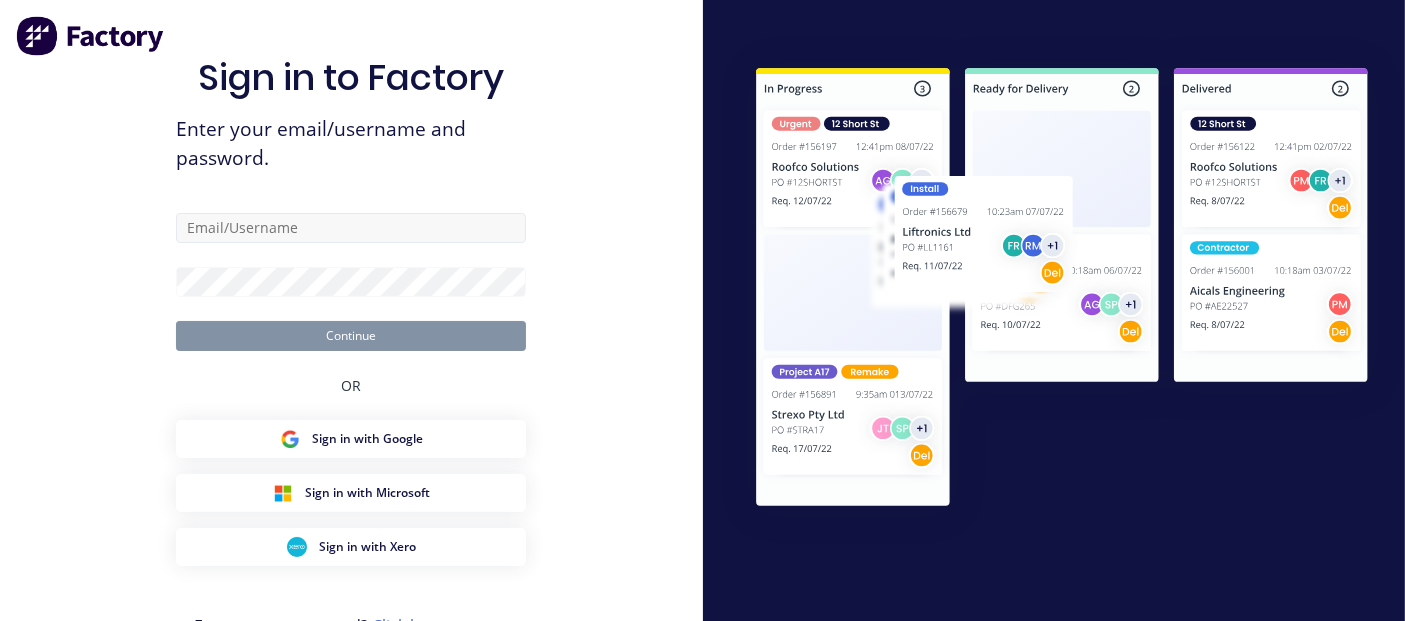 click at bounding box center [351, 228] 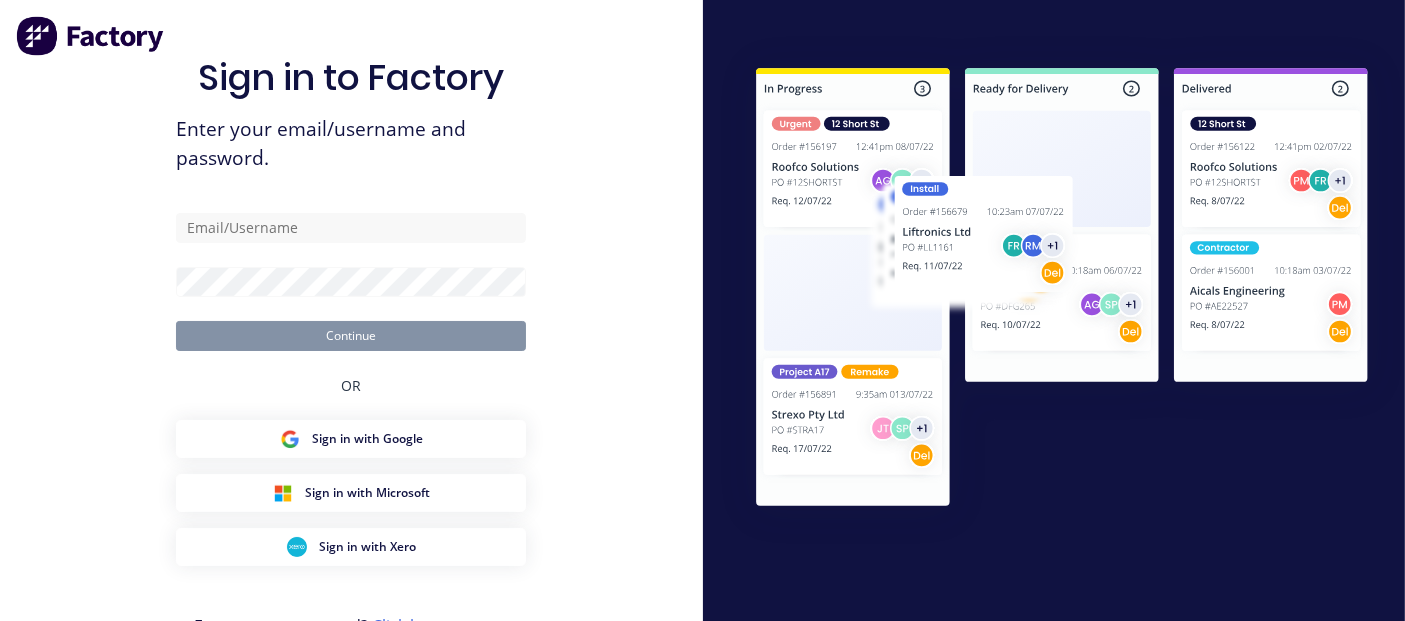 drag, startPoint x: 74, startPoint y: 210, endPoint x: 72, endPoint y: 230, distance: 20.09975 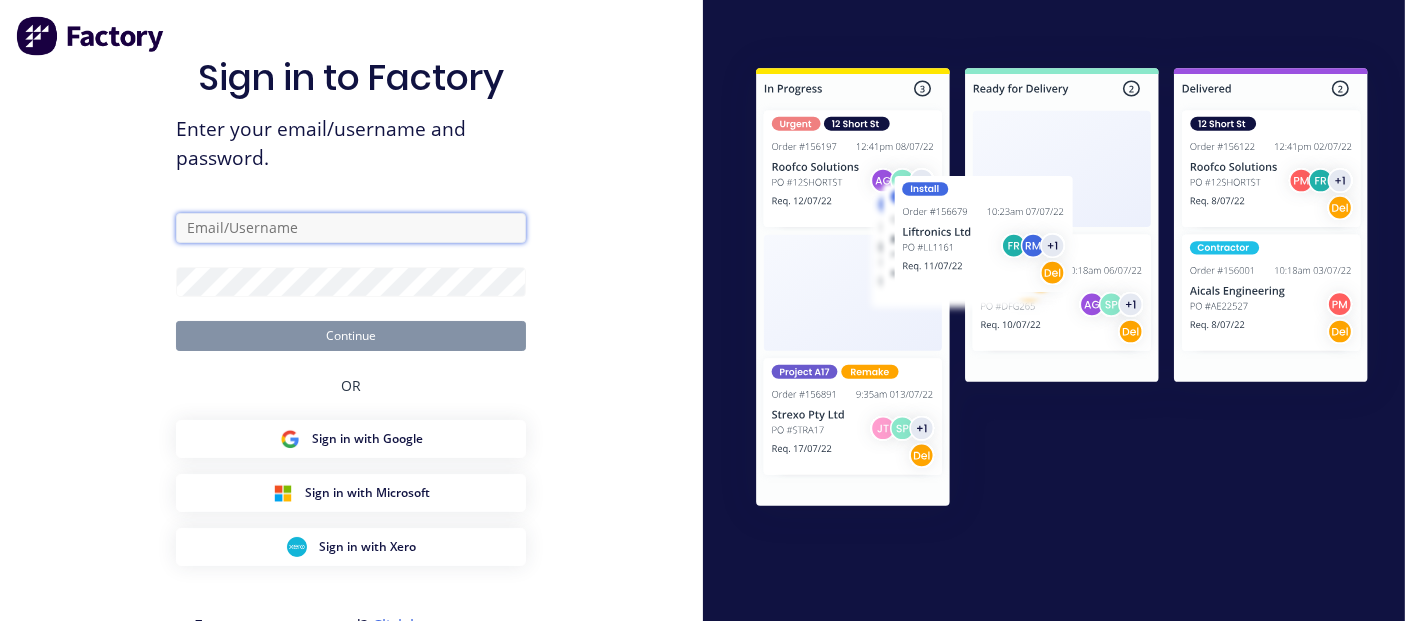 click at bounding box center [351, 228] 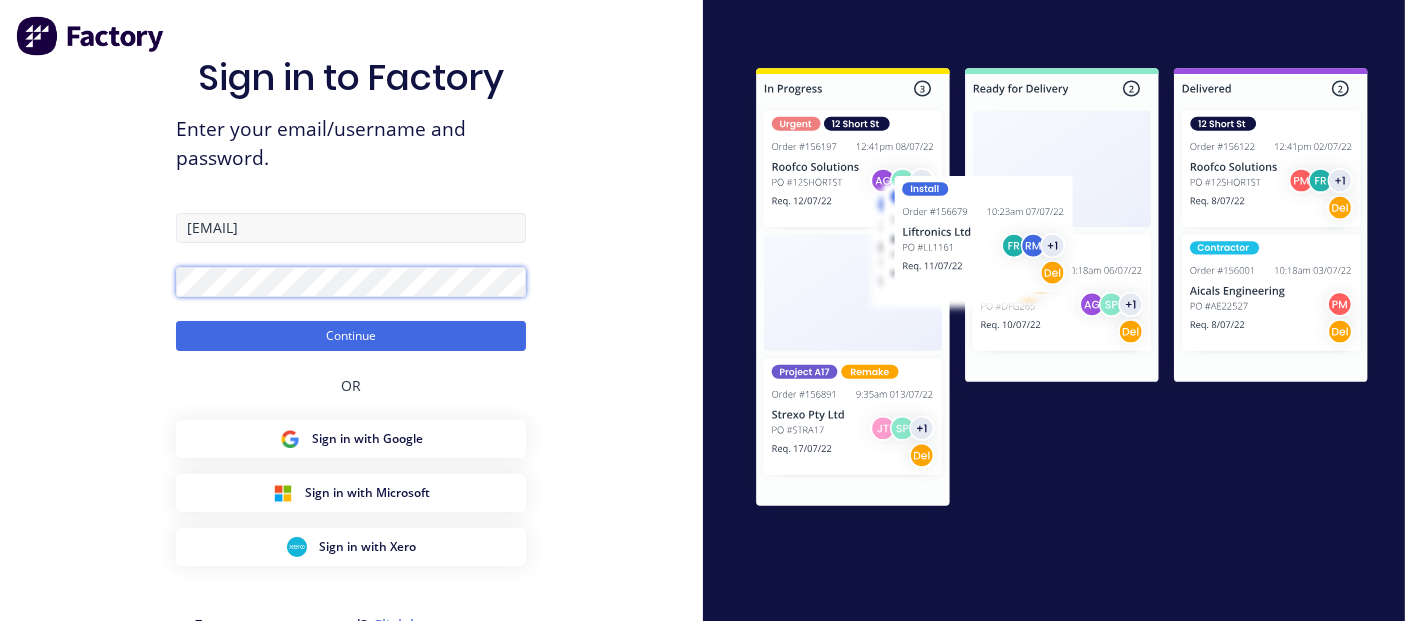 click on "Continue" at bounding box center (351, 336) 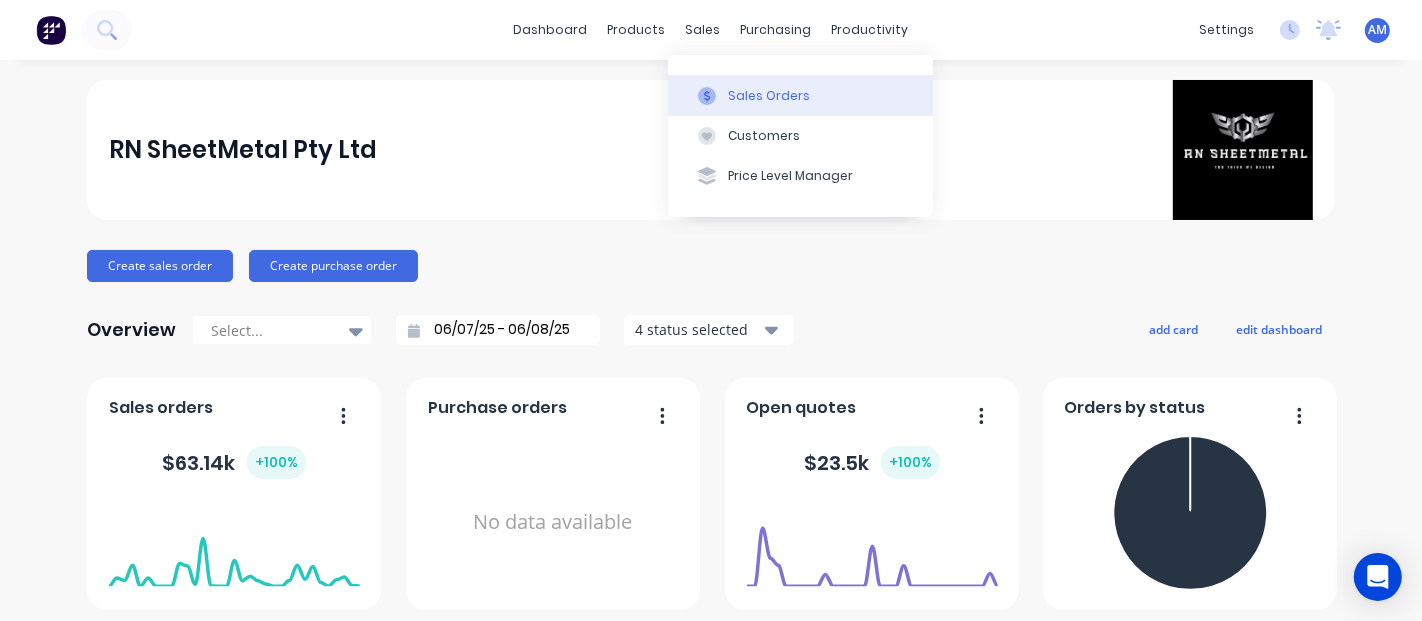 click at bounding box center [707, 96] 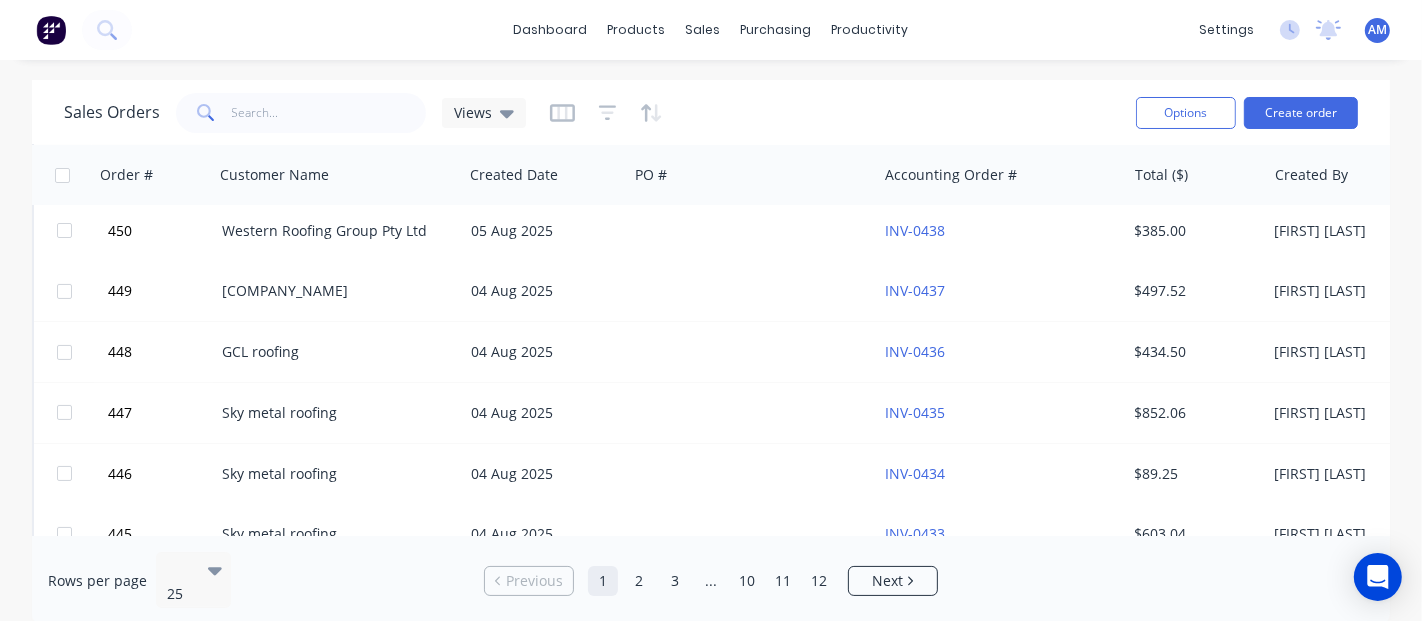 scroll, scrollTop: 307, scrollLeft: 0, axis: vertical 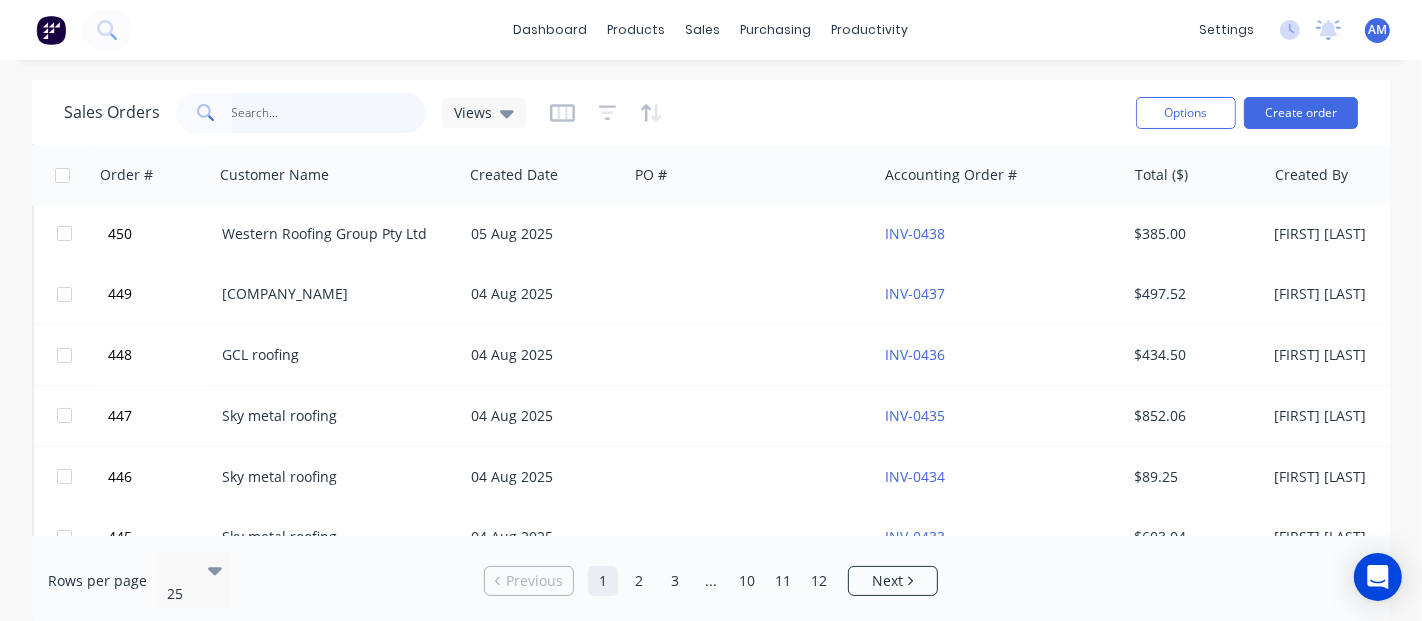 click at bounding box center (329, 113) 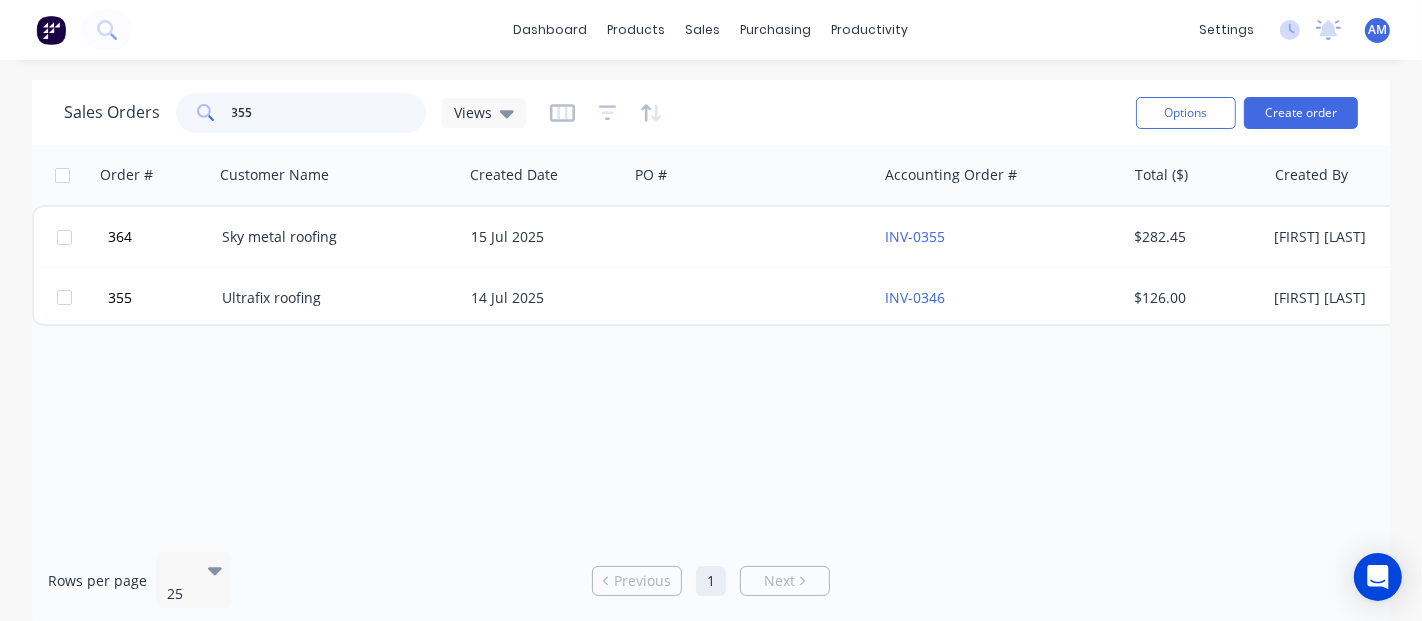 scroll, scrollTop: 0, scrollLeft: 0, axis: both 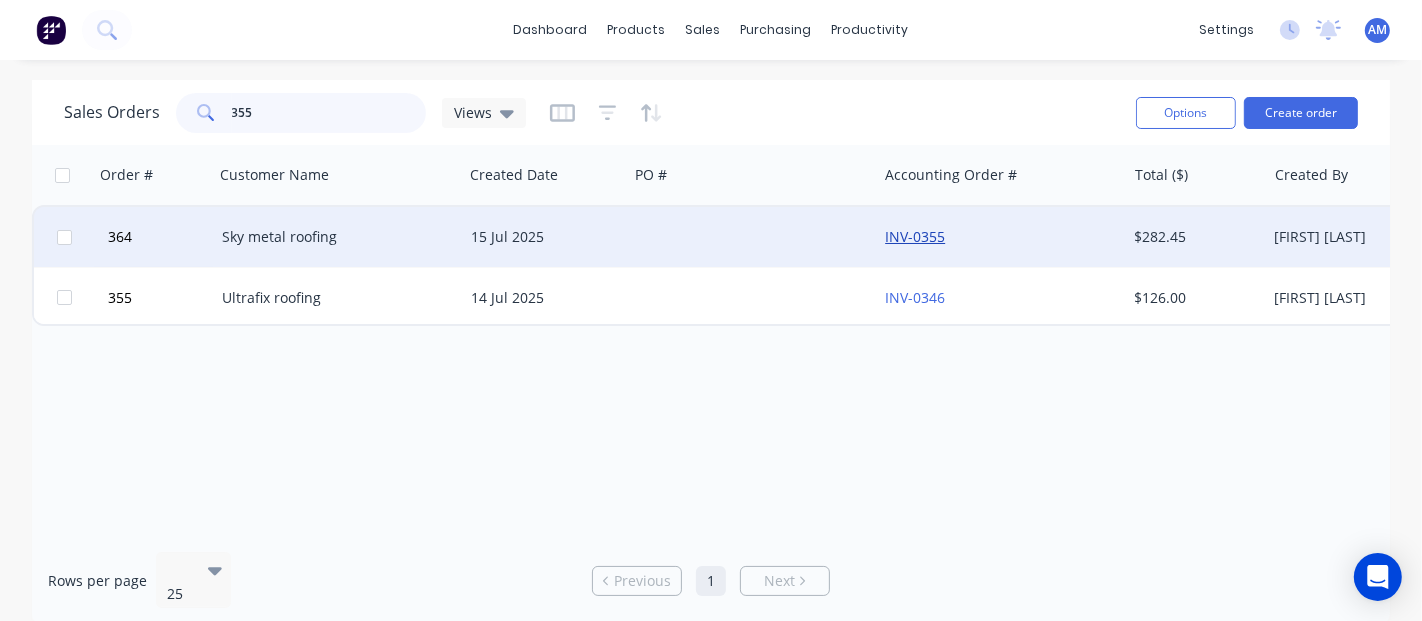 type on "355" 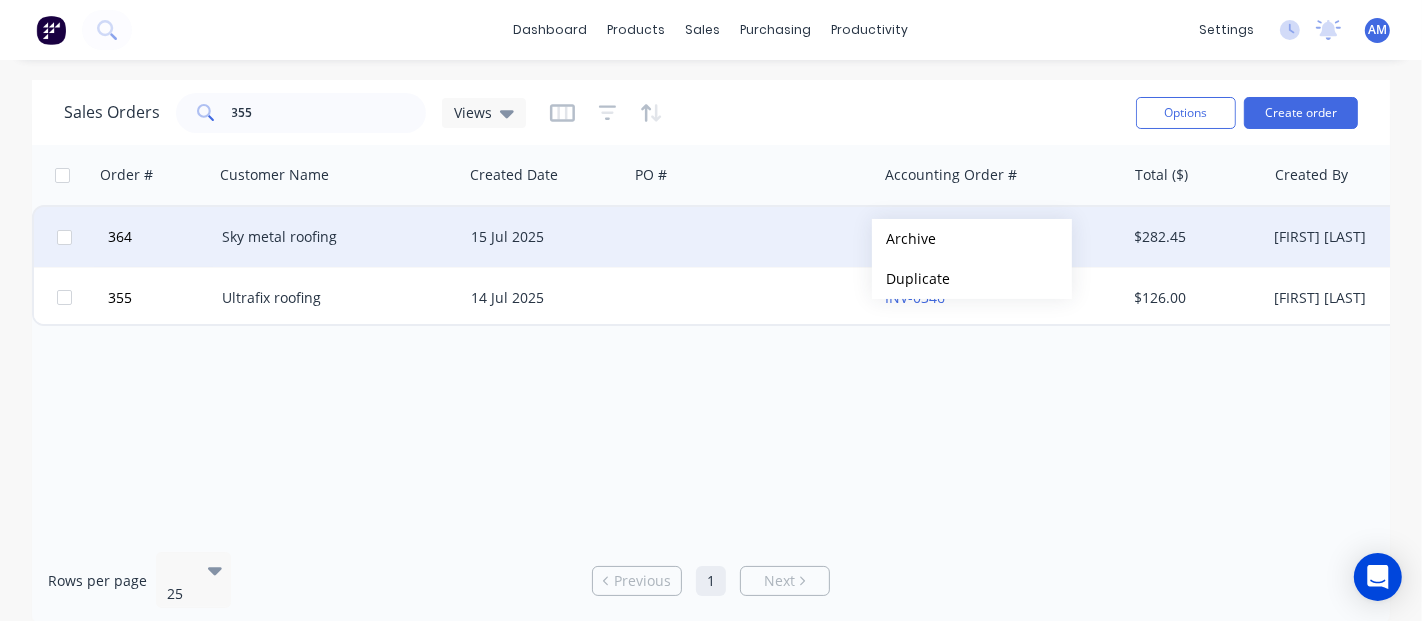 click on "15 Jul 2025" at bounding box center (545, 237) 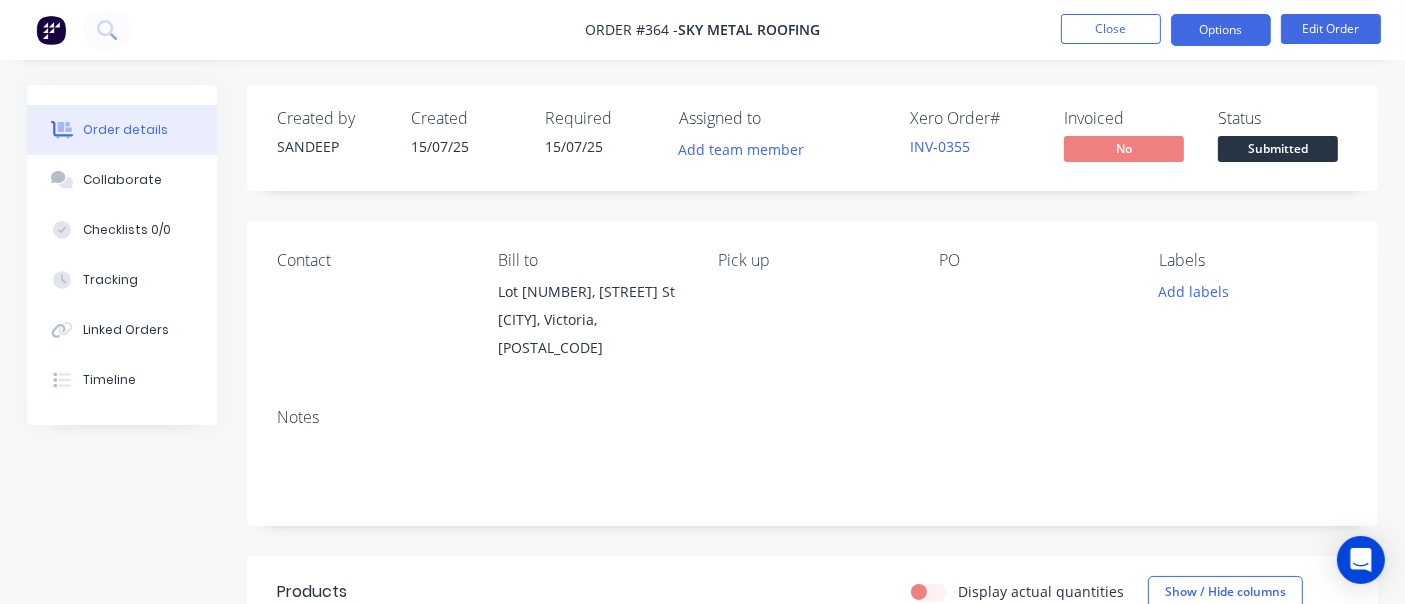click on "Options" at bounding box center (1221, 30) 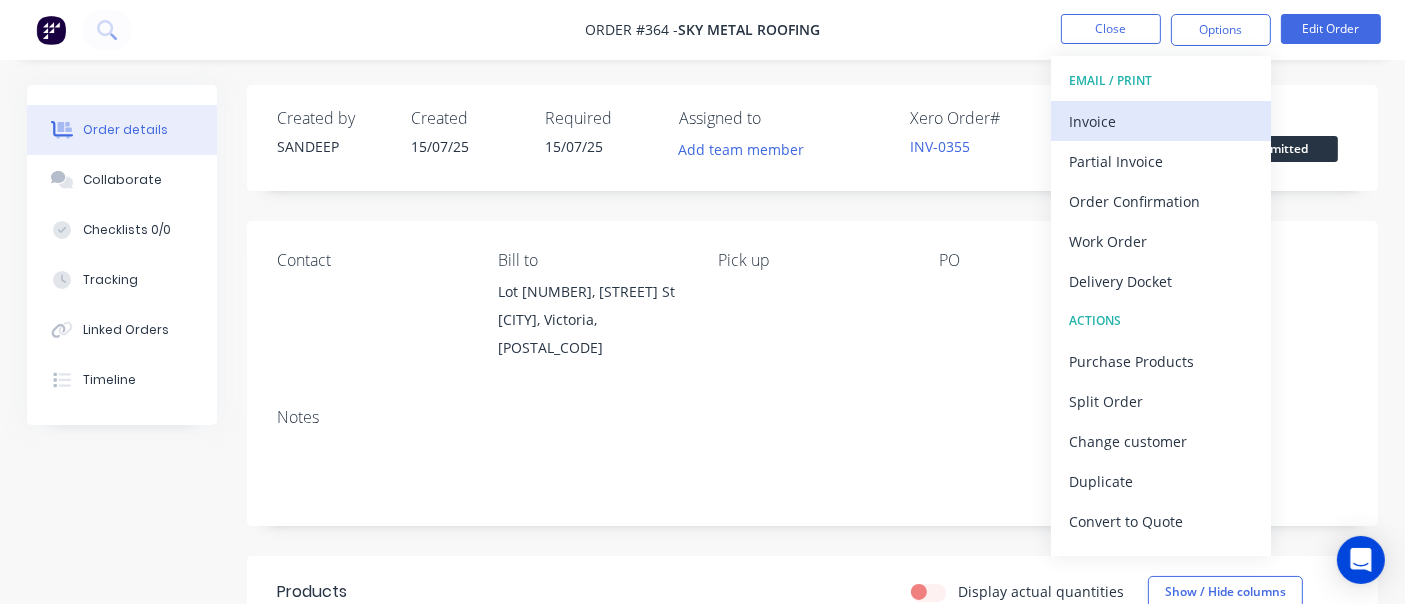 click on "Invoice" at bounding box center (1161, 121) 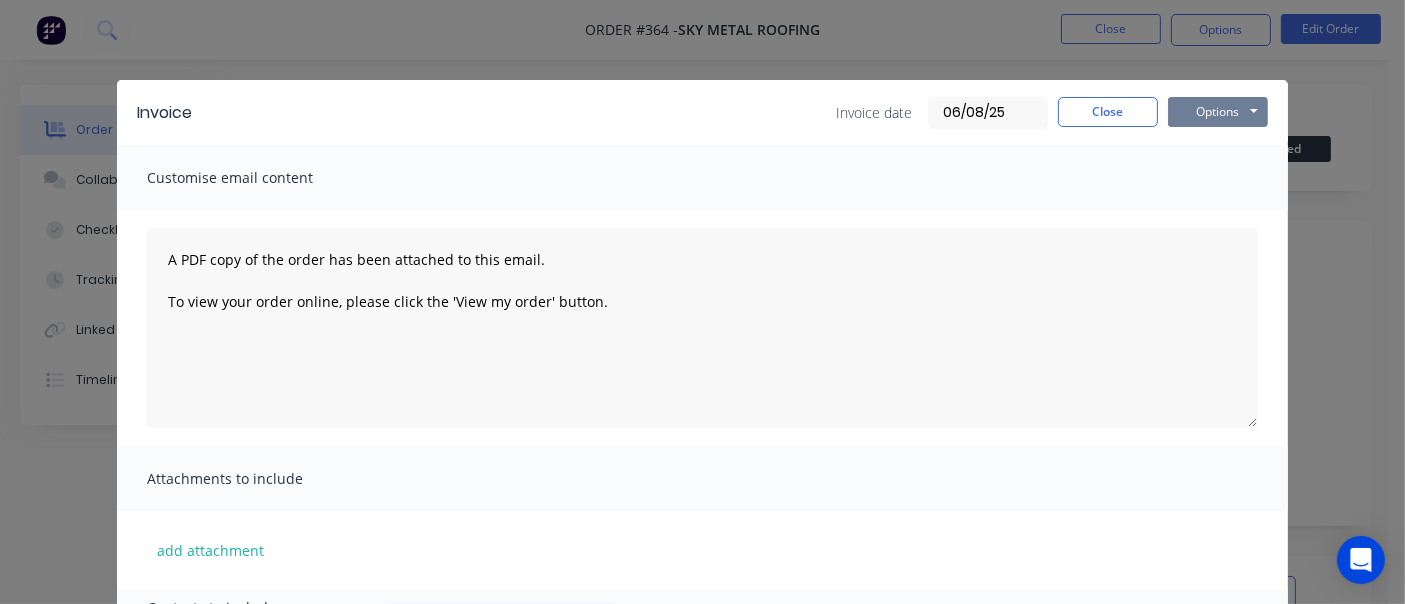 click on "Options" at bounding box center (1218, 112) 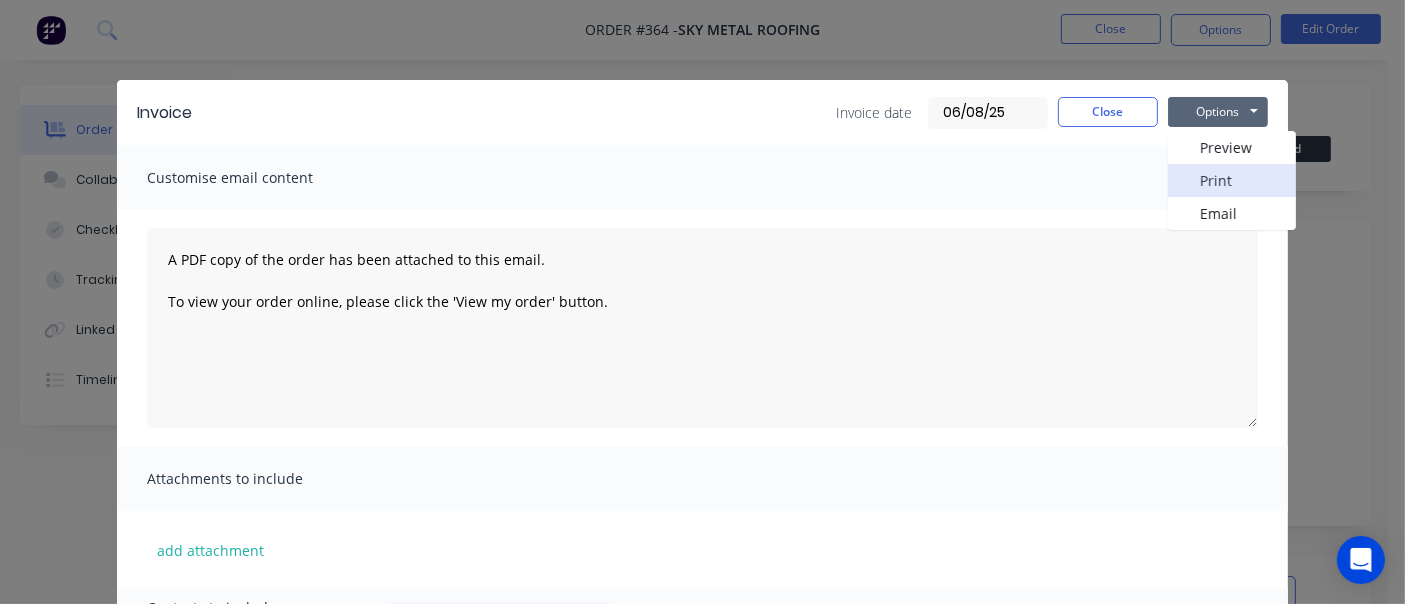click on "Print" at bounding box center [1232, 180] 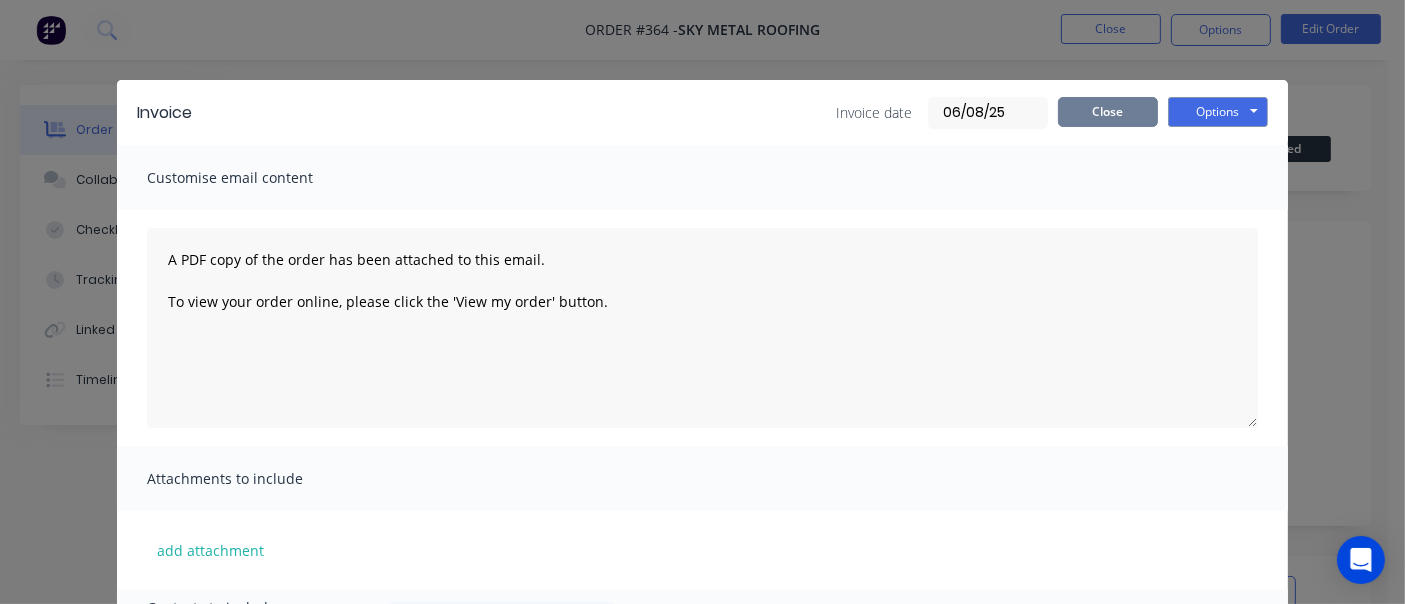 click on "Close" at bounding box center (1108, 112) 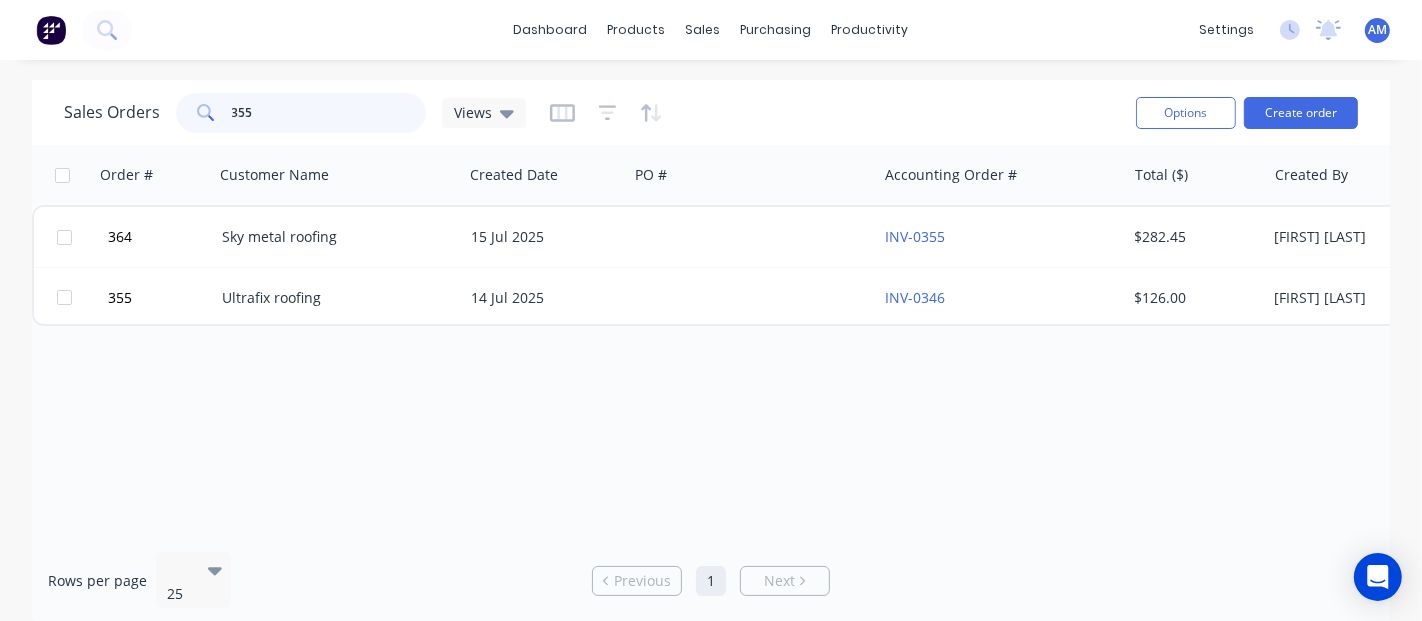 drag, startPoint x: 281, startPoint y: 110, endPoint x: 120, endPoint y: 101, distance: 161.25136 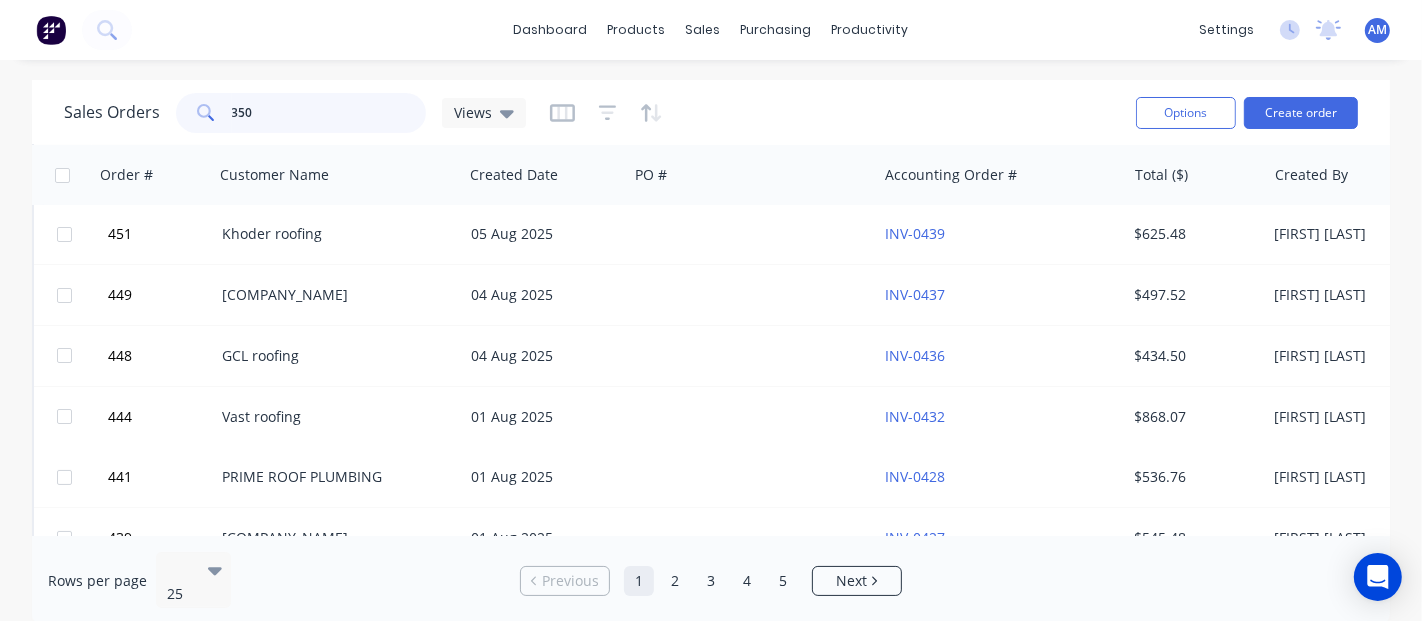 scroll, scrollTop: 0, scrollLeft: 0, axis: both 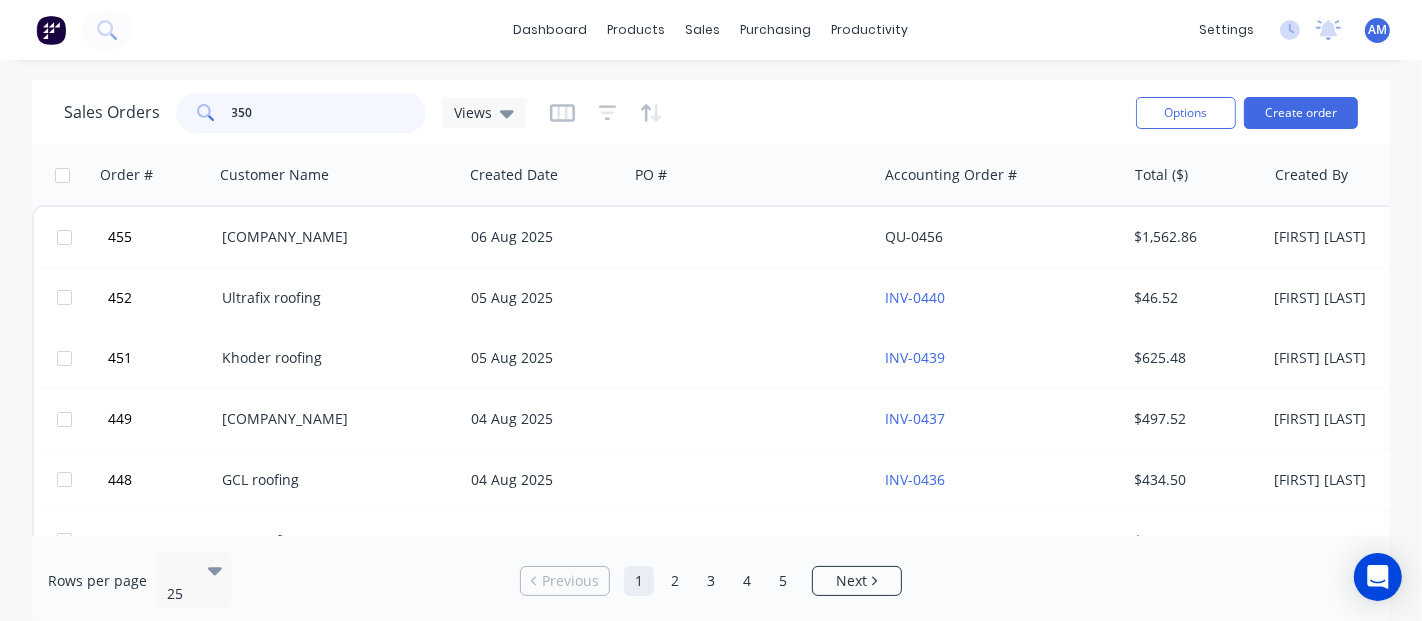 drag, startPoint x: 280, startPoint y: 115, endPoint x: 170, endPoint y: 117, distance: 110.01818 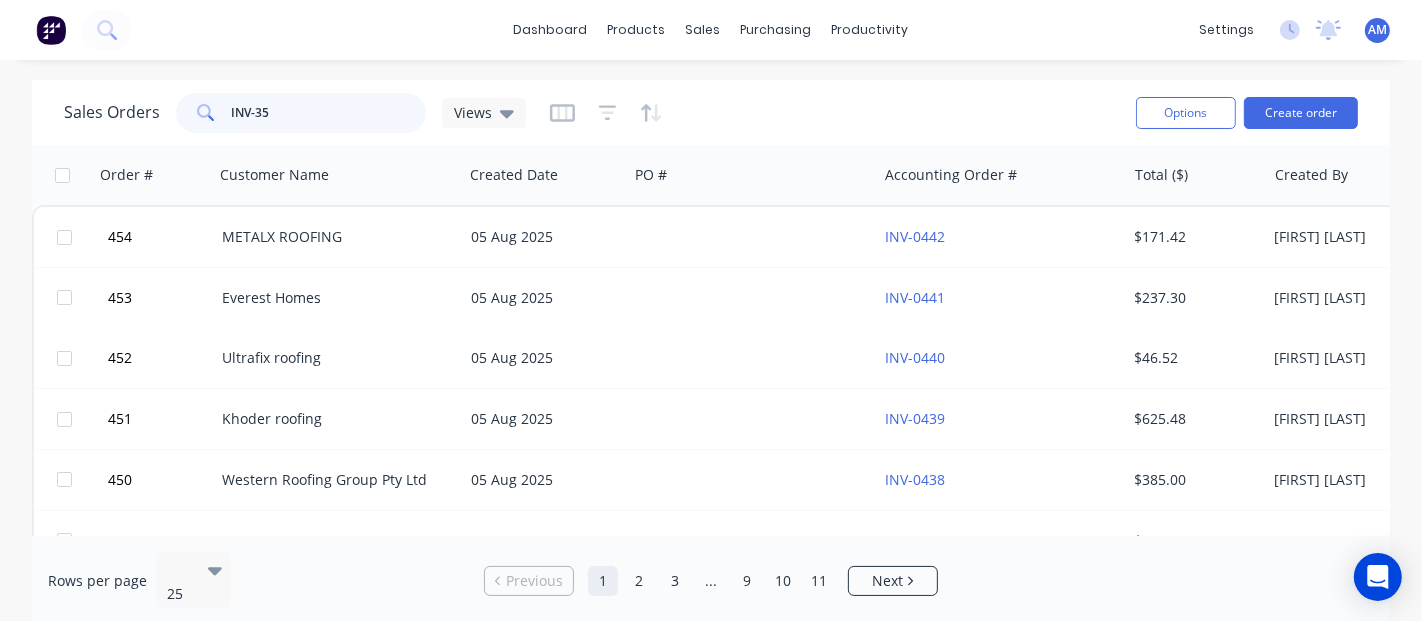 type on "INV-350" 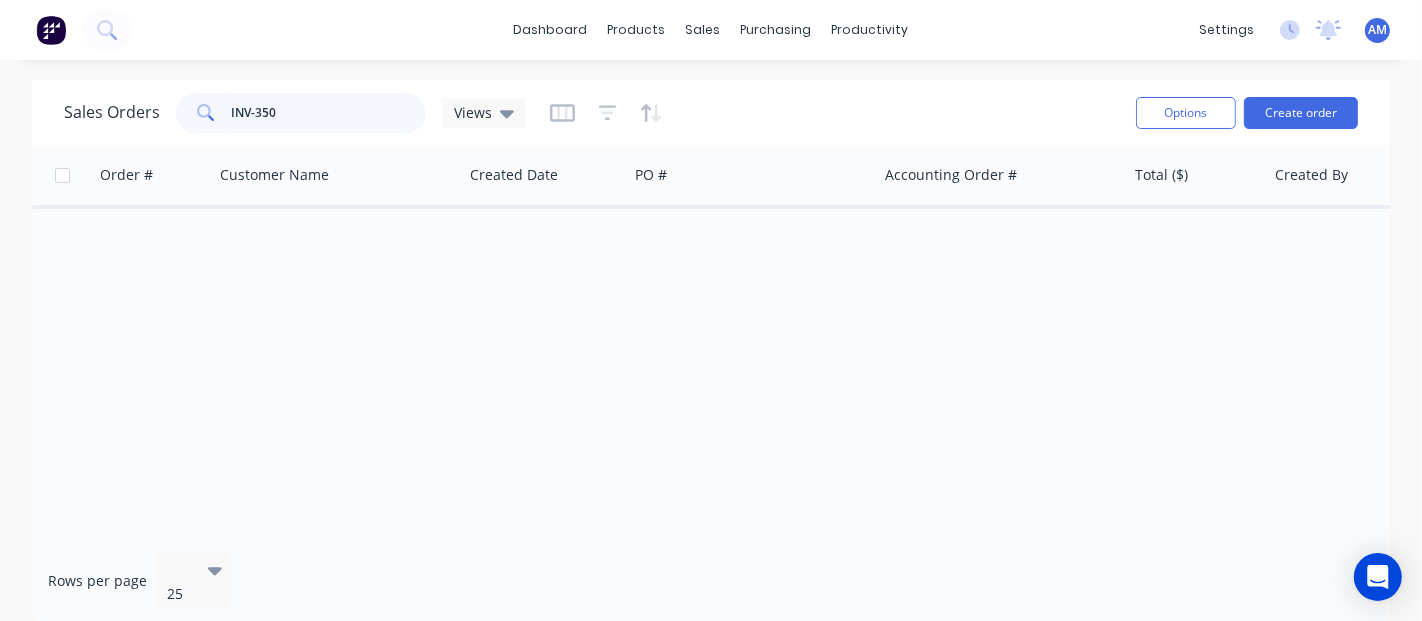 drag, startPoint x: 309, startPoint y: 111, endPoint x: 178, endPoint y: 110, distance: 131.00381 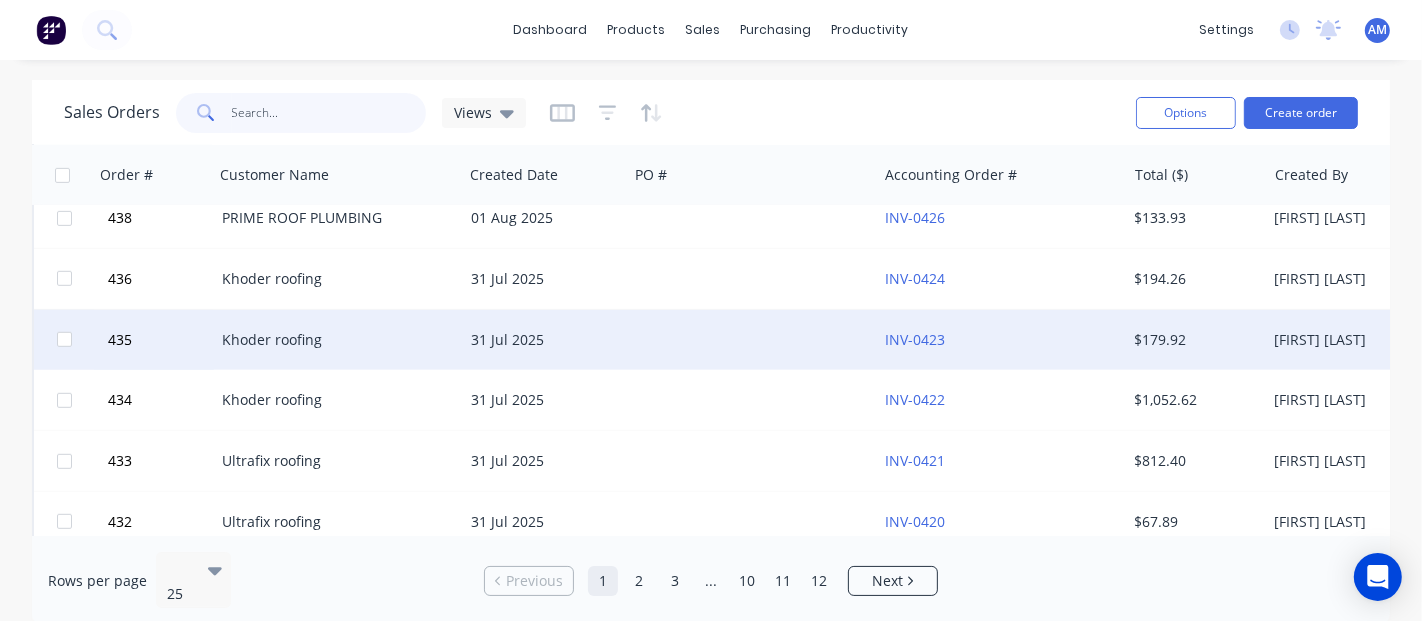 scroll, scrollTop: 1196, scrollLeft: 0, axis: vertical 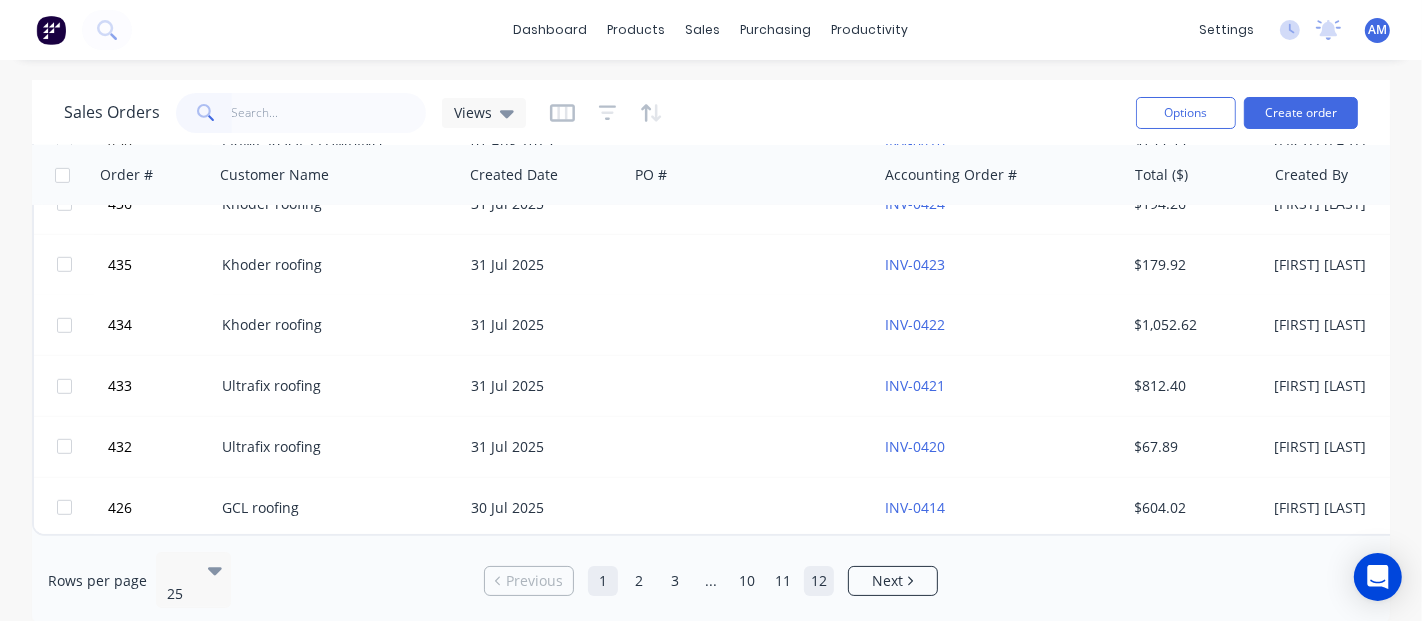 click on "12" at bounding box center (819, 581) 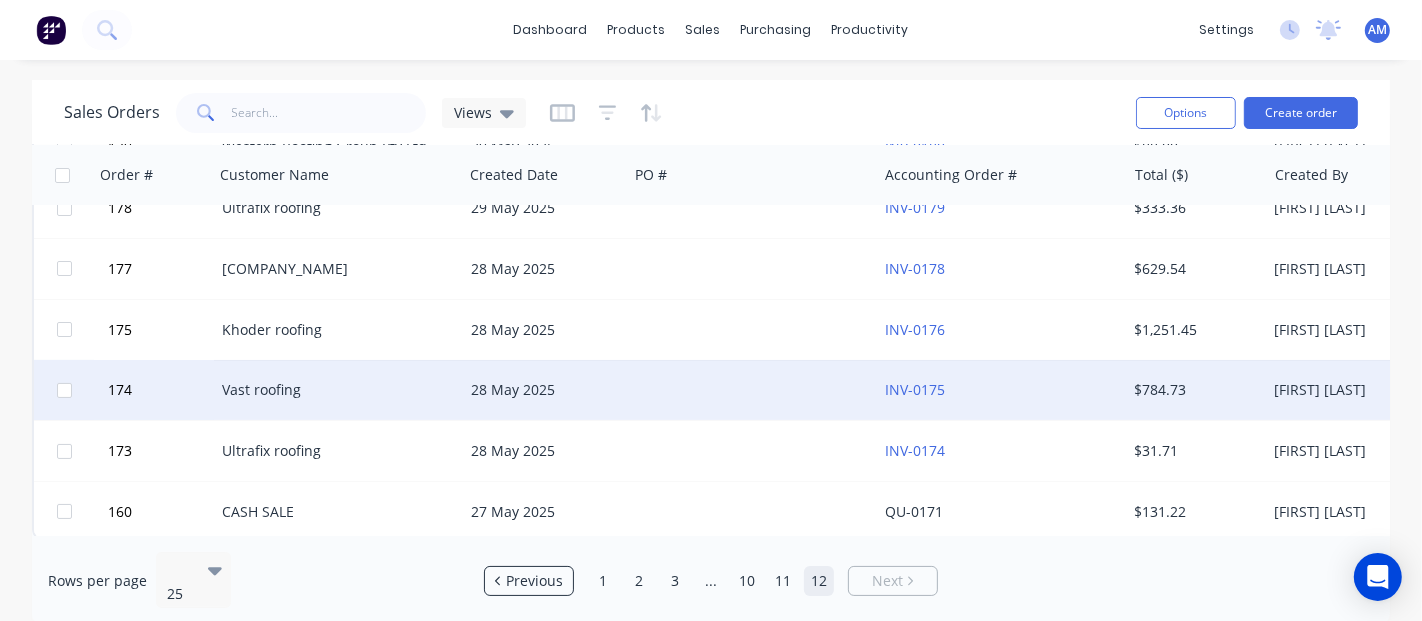 scroll, scrollTop: 224, scrollLeft: 0, axis: vertical 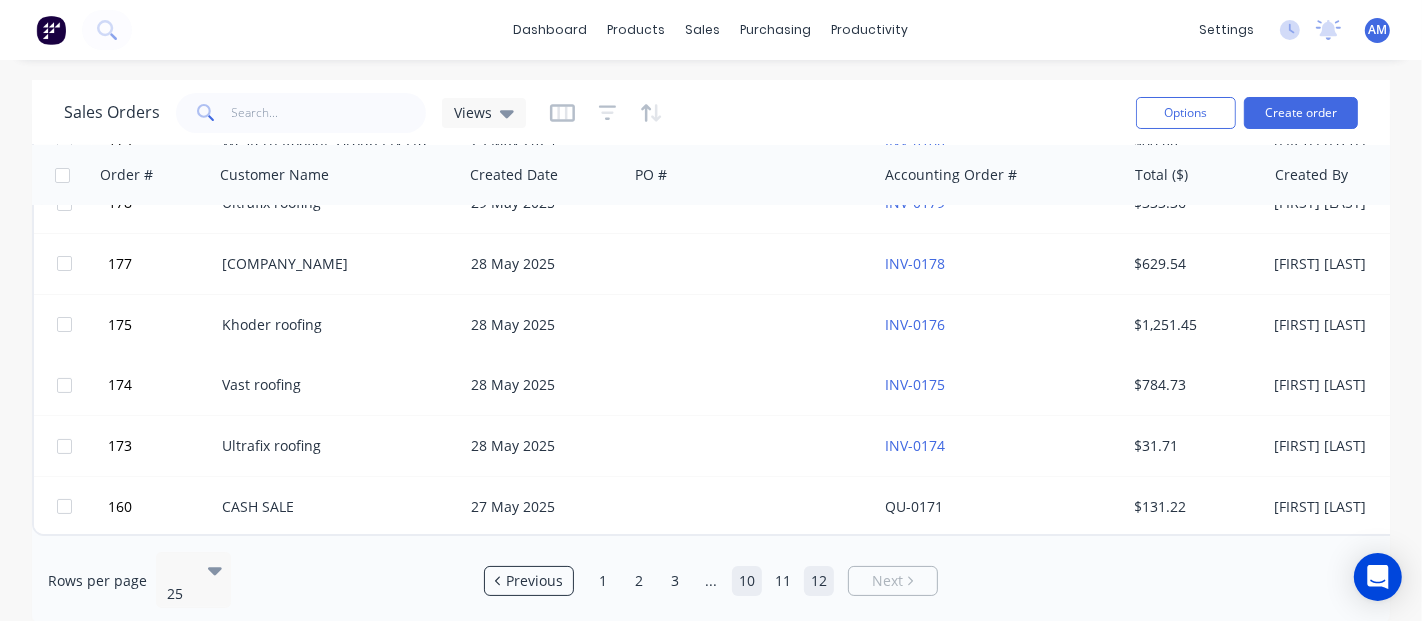 click on "10" at bounding box center (747, 581) 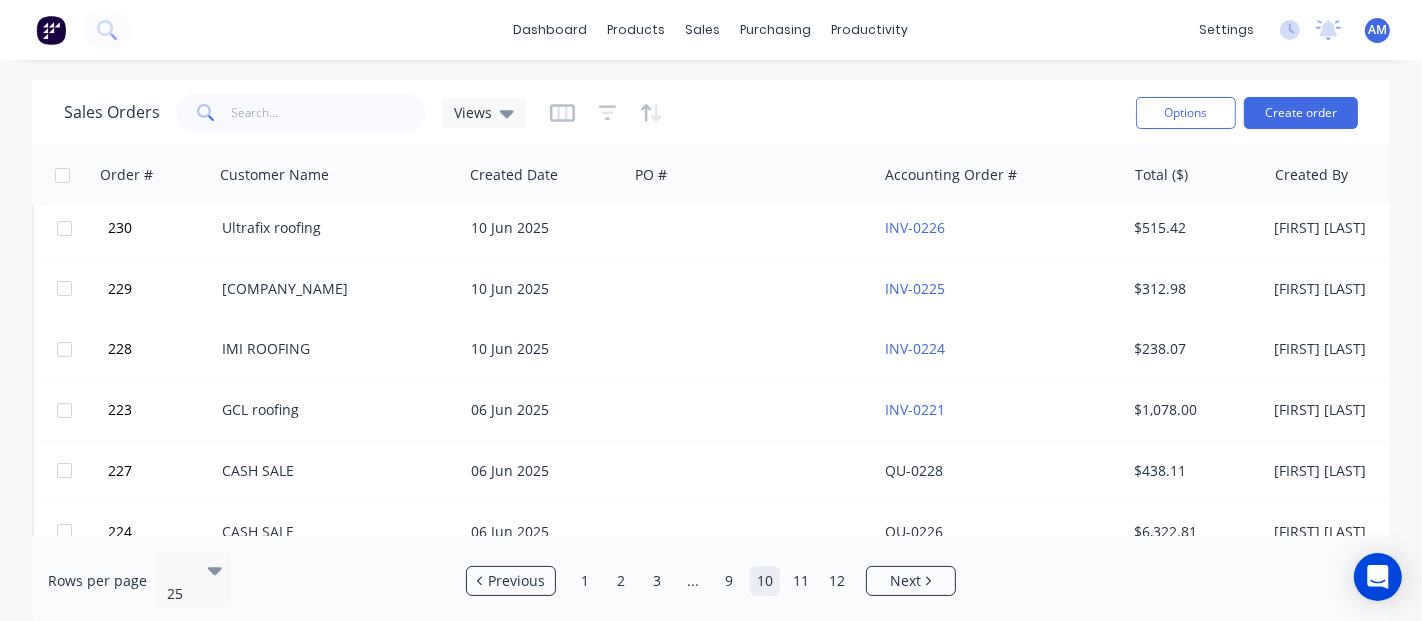 scroll, scrollTop: 0, scrollLeft: 0, axis: both 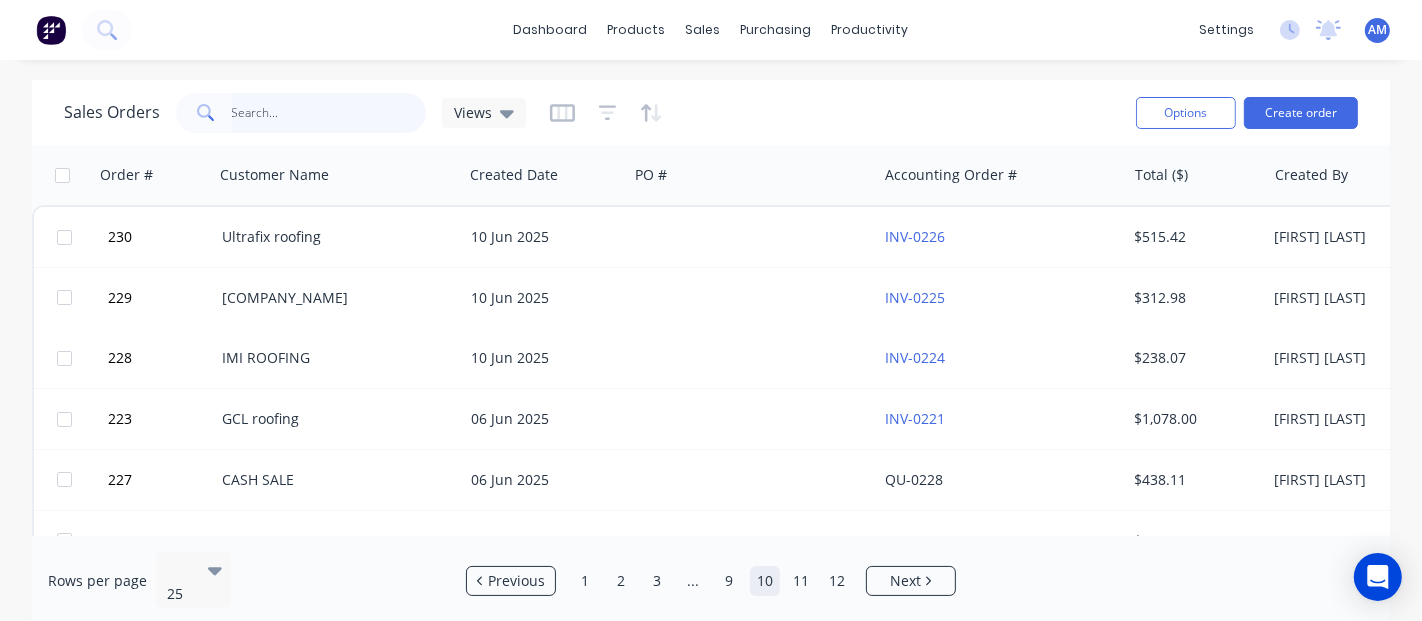 click at bounding box center (329, 113) 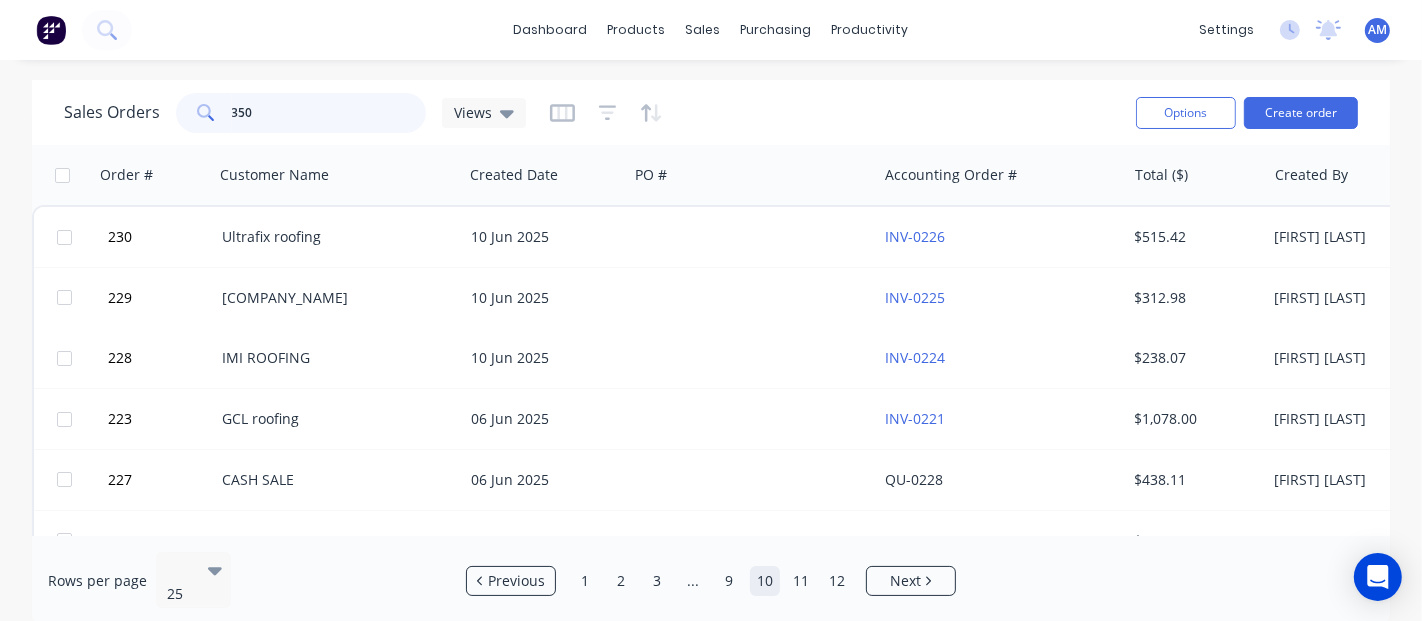 type on "350" 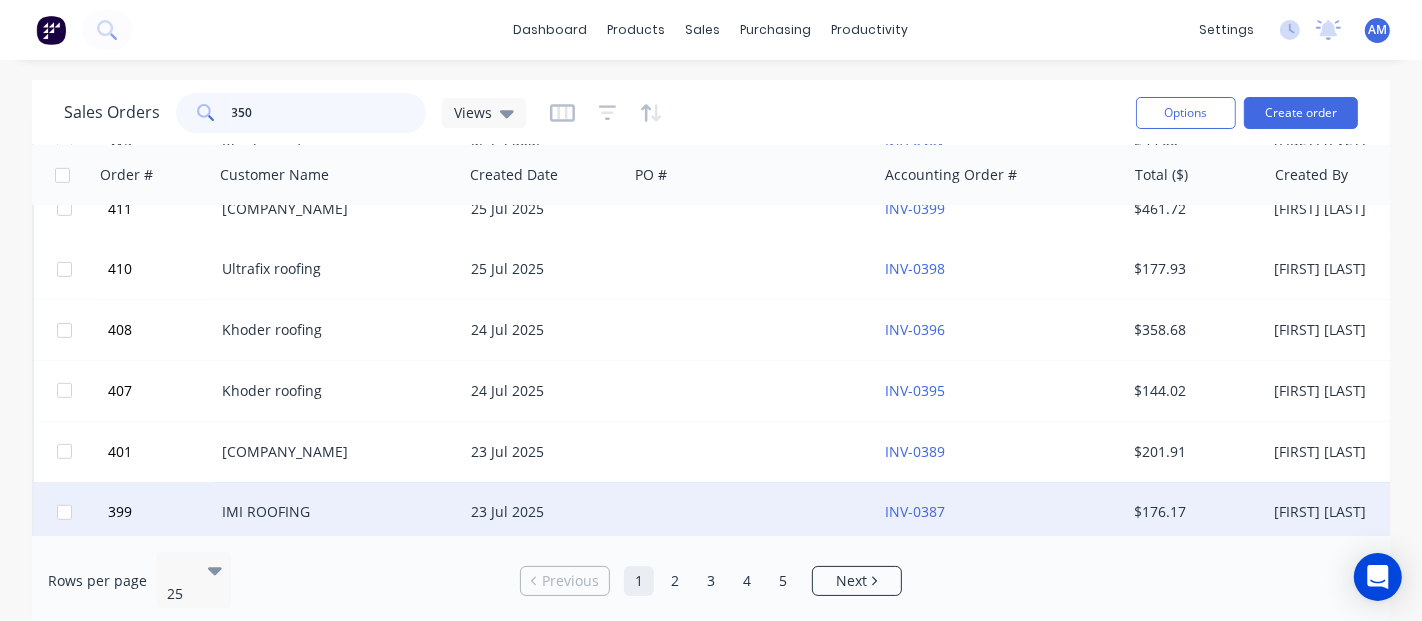 scroll, scrollTop: 1196, scrollLeft: 0, axis: vertical 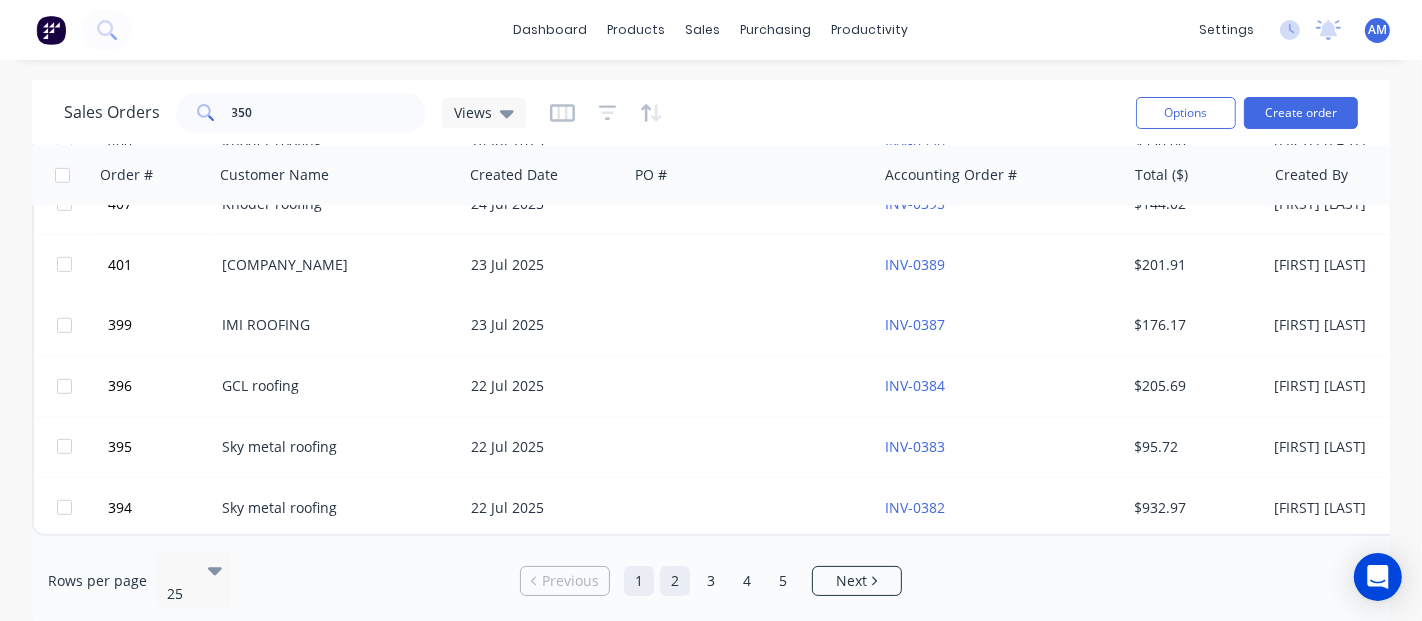click on "2" at bounding box center (675, 581) 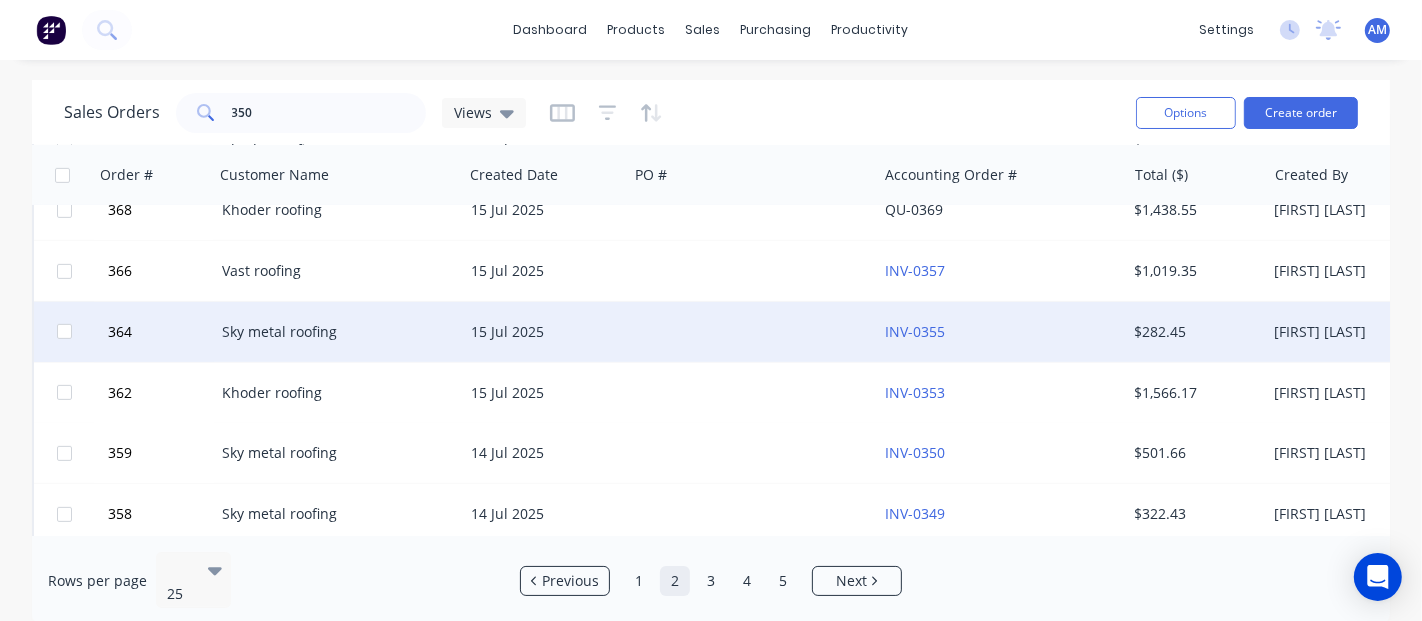 scroll, scrollTop: 862, scrollLeft: 0, axis: vertical 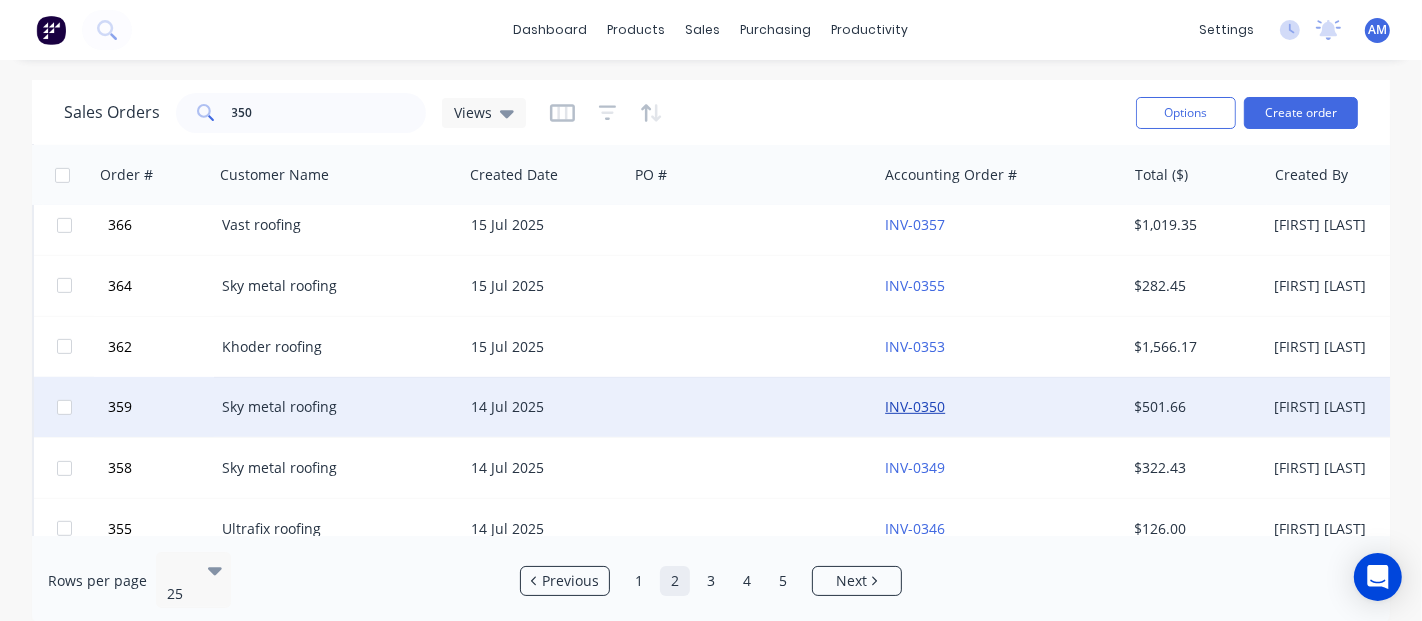 click on "INV-0350" at bounding box center [915, 406] 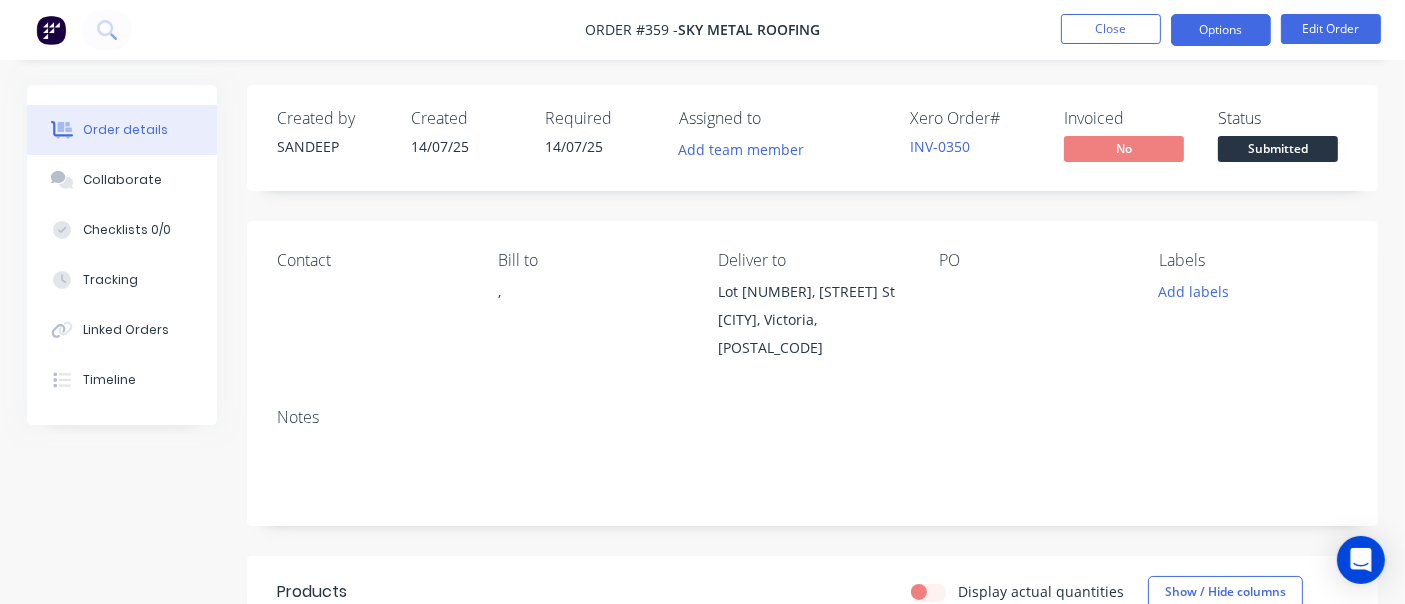 click on "Options" at bounding box center (1221, 30) 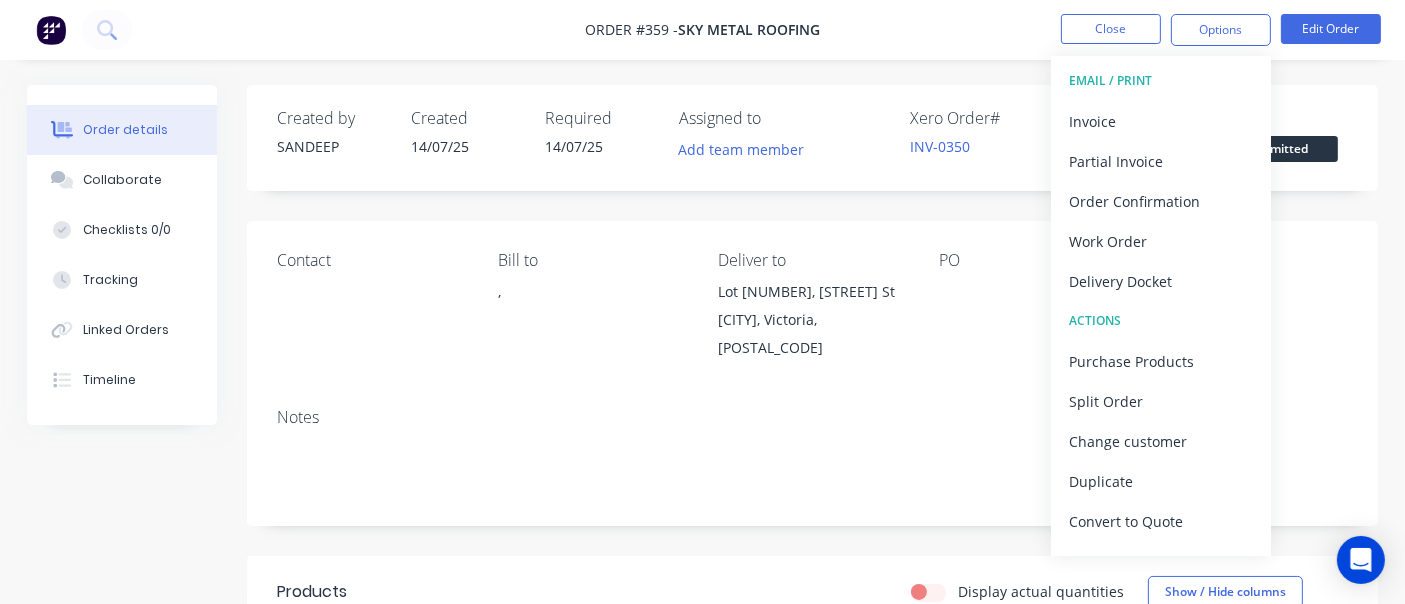 click on "EMAIL / PRINT" at bounding box center [1161, 81] 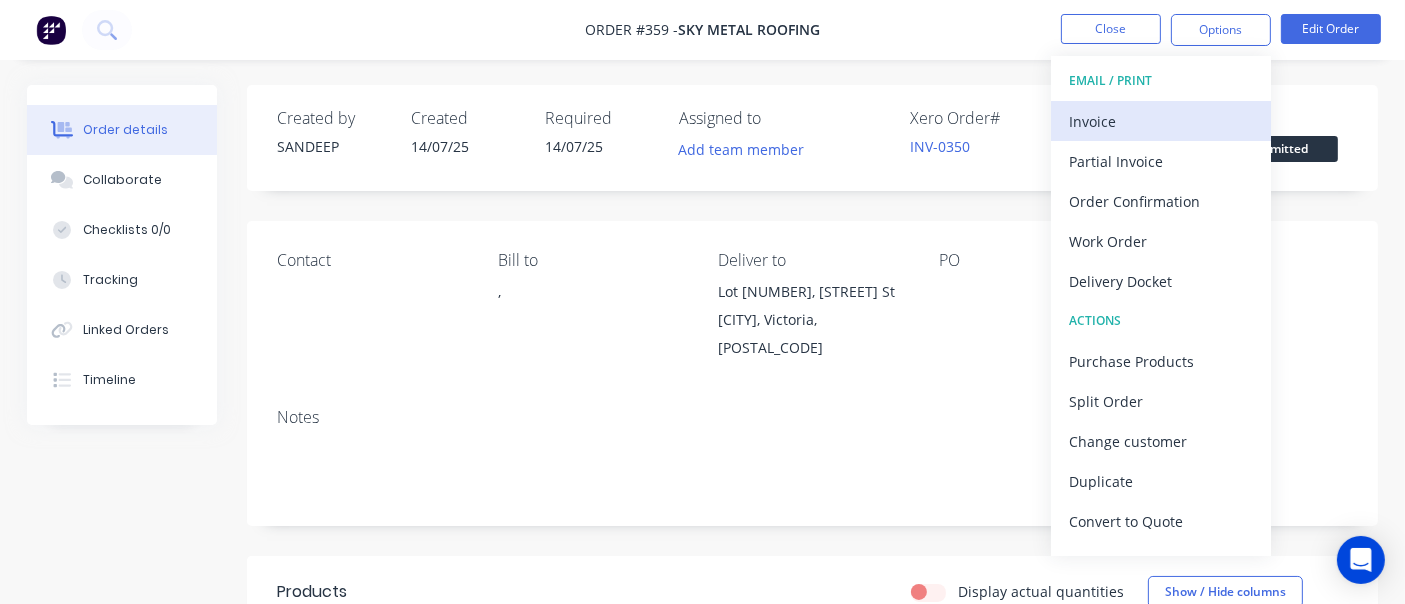 click on "Invoice" at bounding box center (1161, 121) 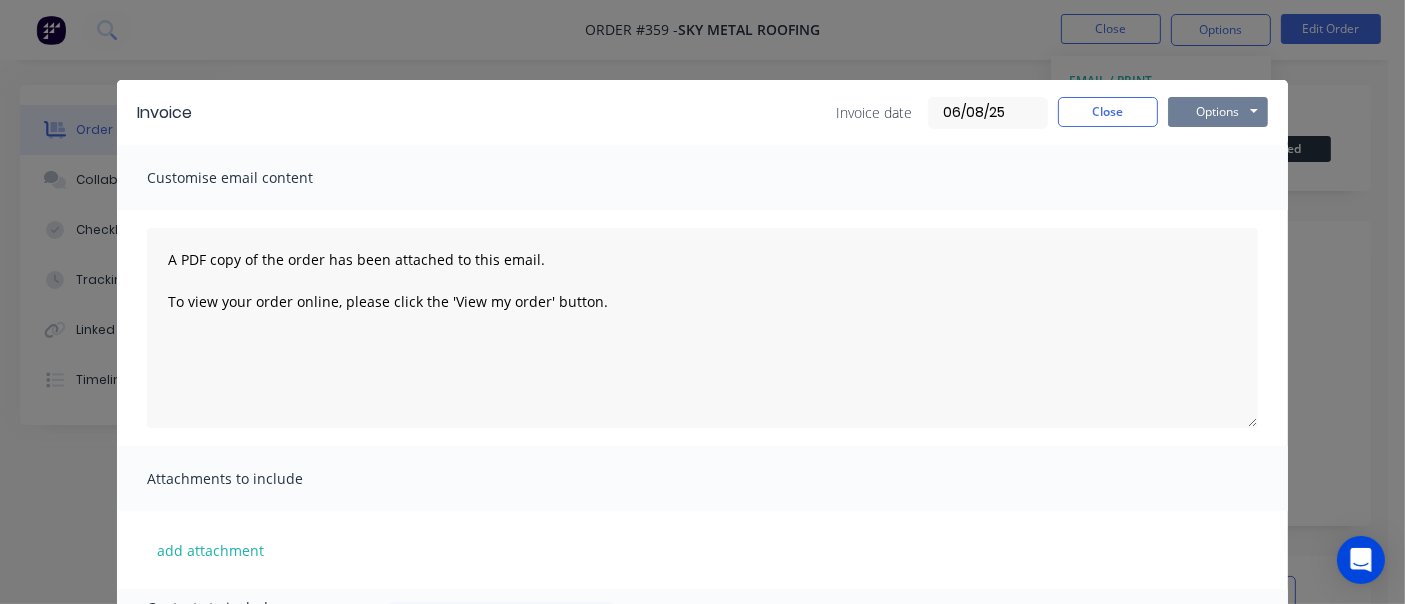click on "Options" at bounding box center (1218, 112) 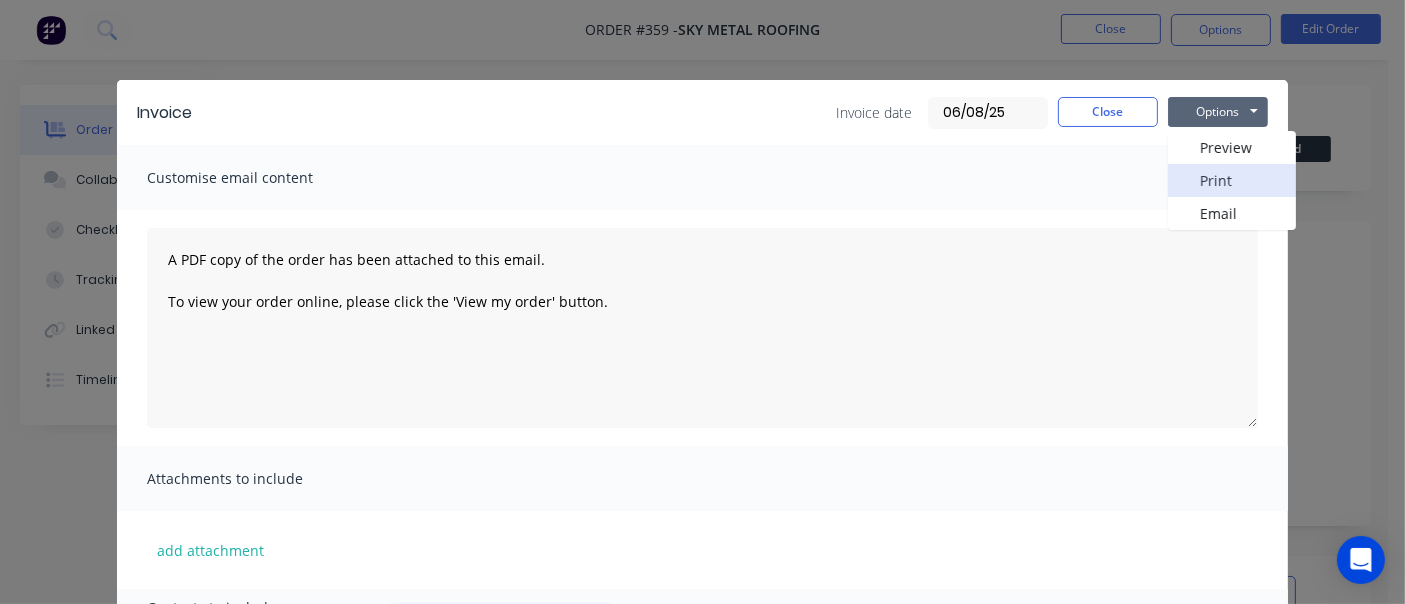 click on "Print" at bounding box center [1232, 180] 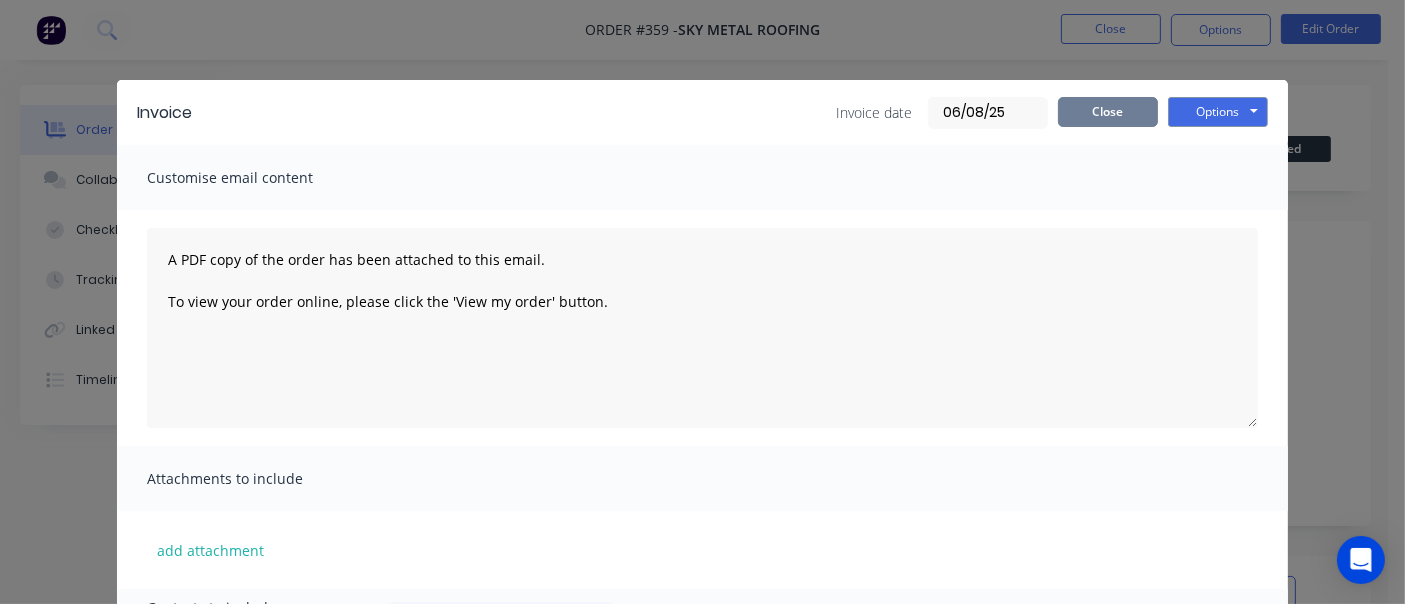 click on "Close" at bounding box center (1108, 112) 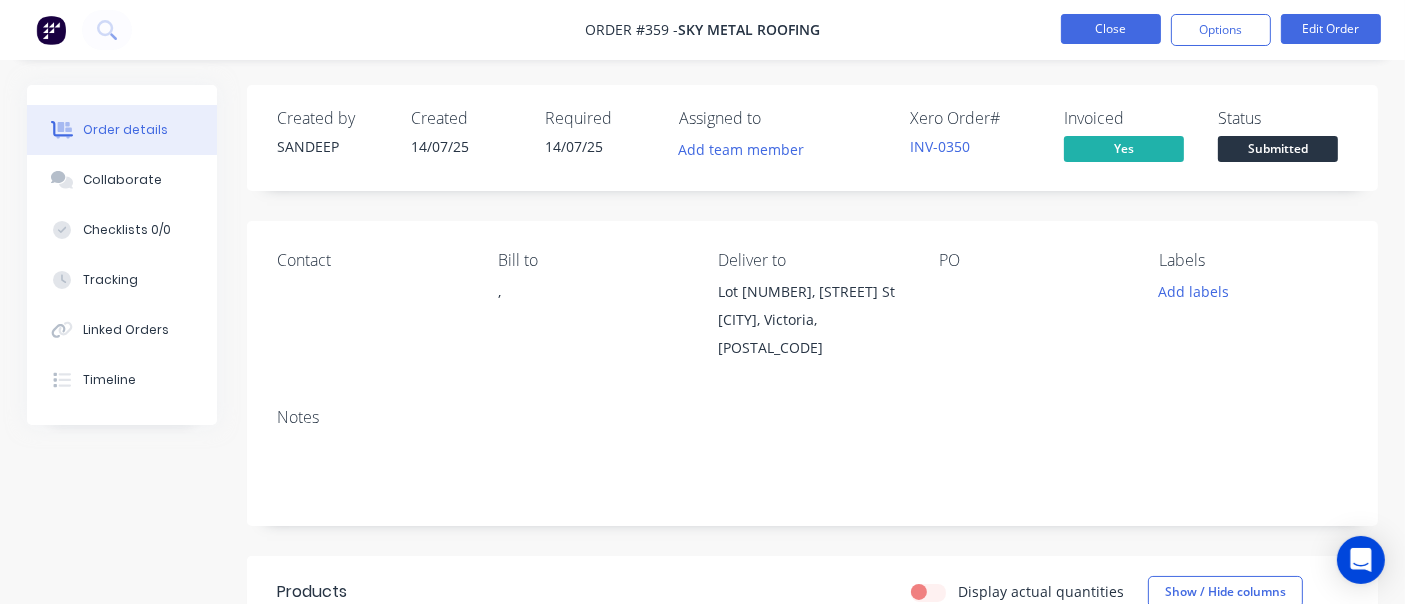 click on "Close" at bounding box center (1111, 29) 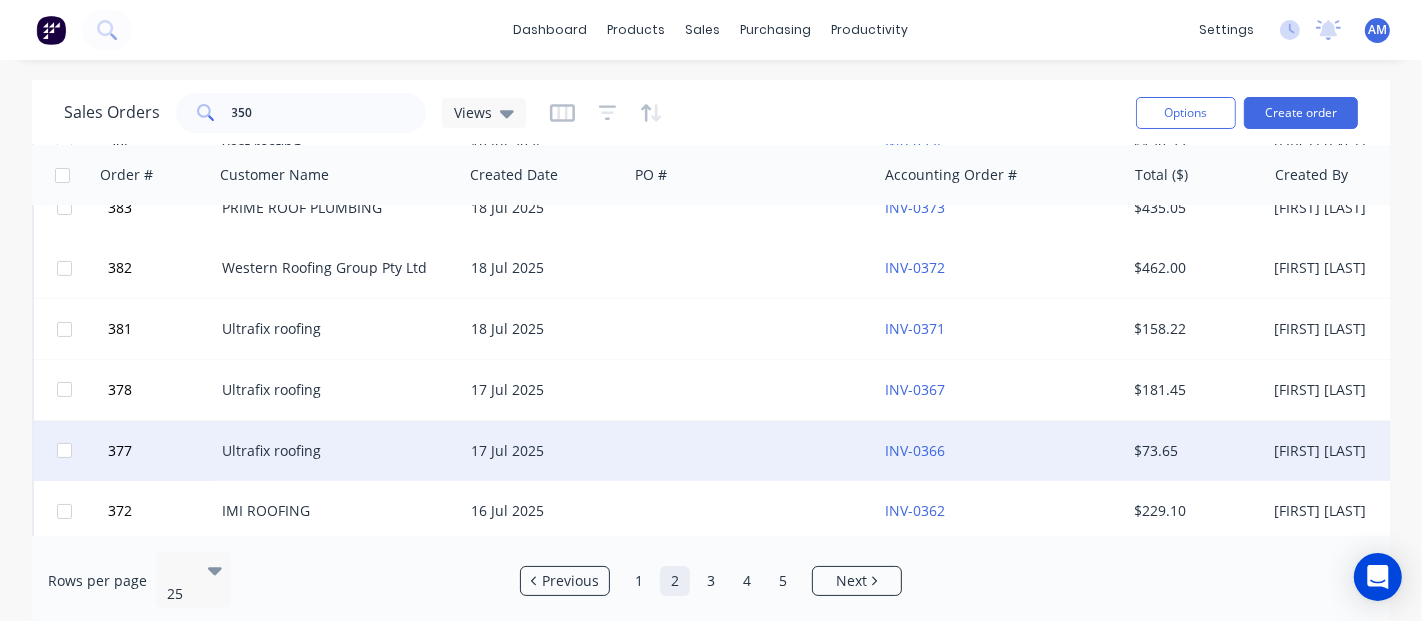 scroll, scrollTop: 444, scrollLeft: 0, axis: vertical 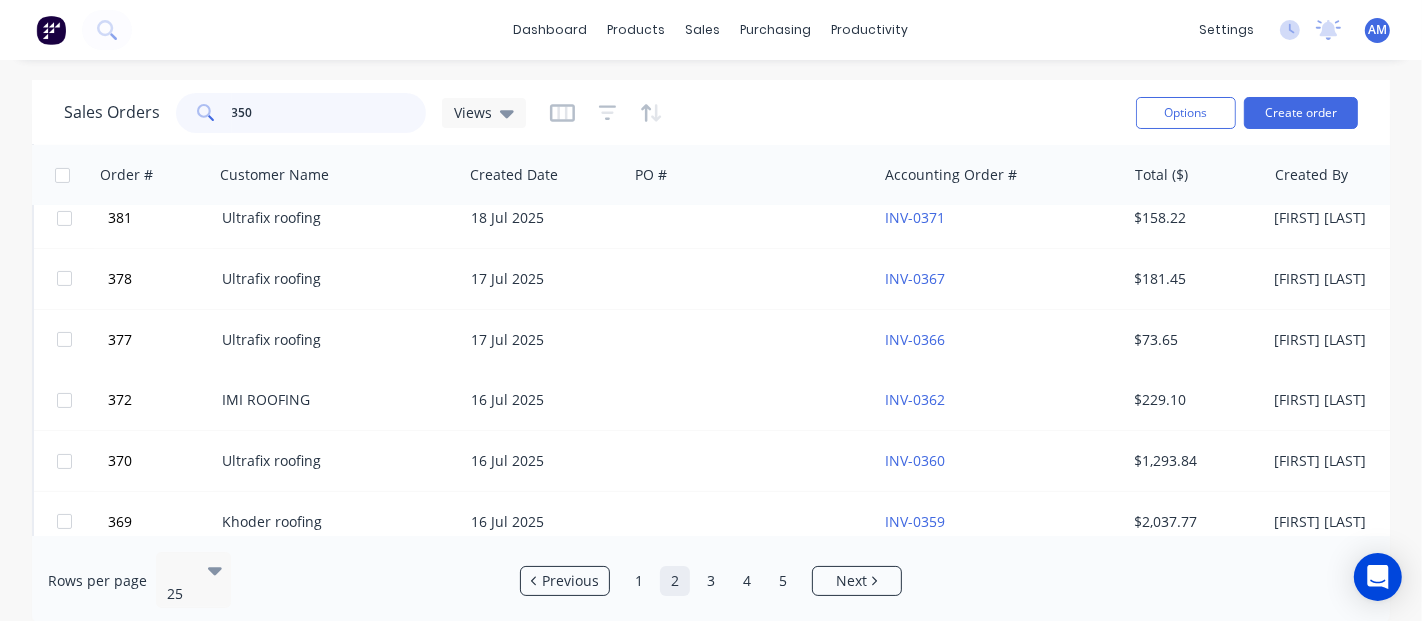 drag, startPoint x: 300, startPoint y: 114, endPoint x: 71, endPoint y: 77, distance: 231.96982 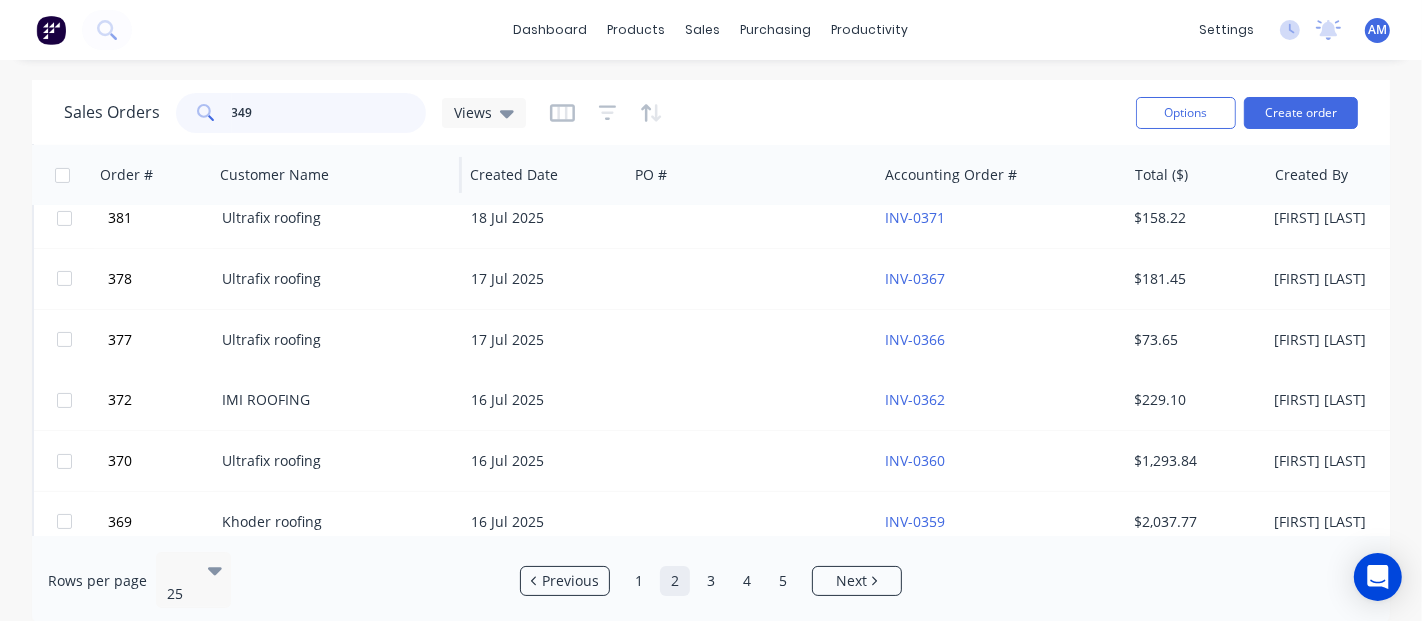 type on "349" 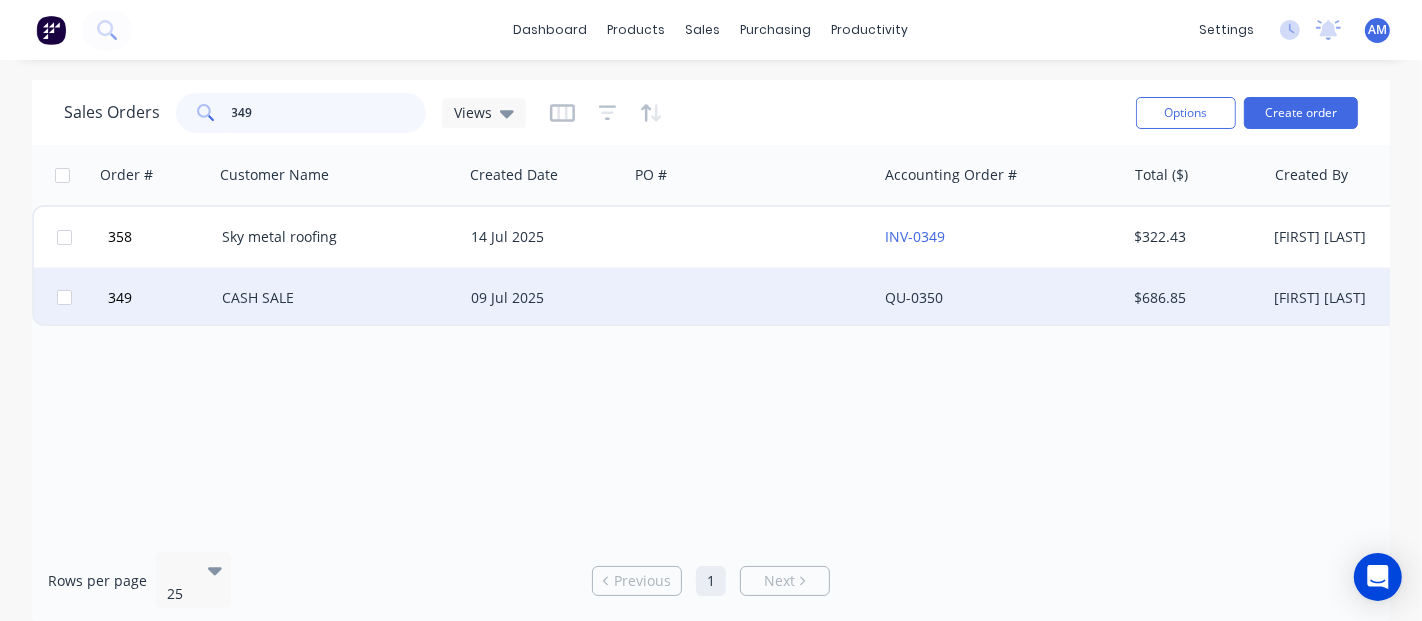 scroll, scrollTop: 0, scrollLeft: 0, axis: both 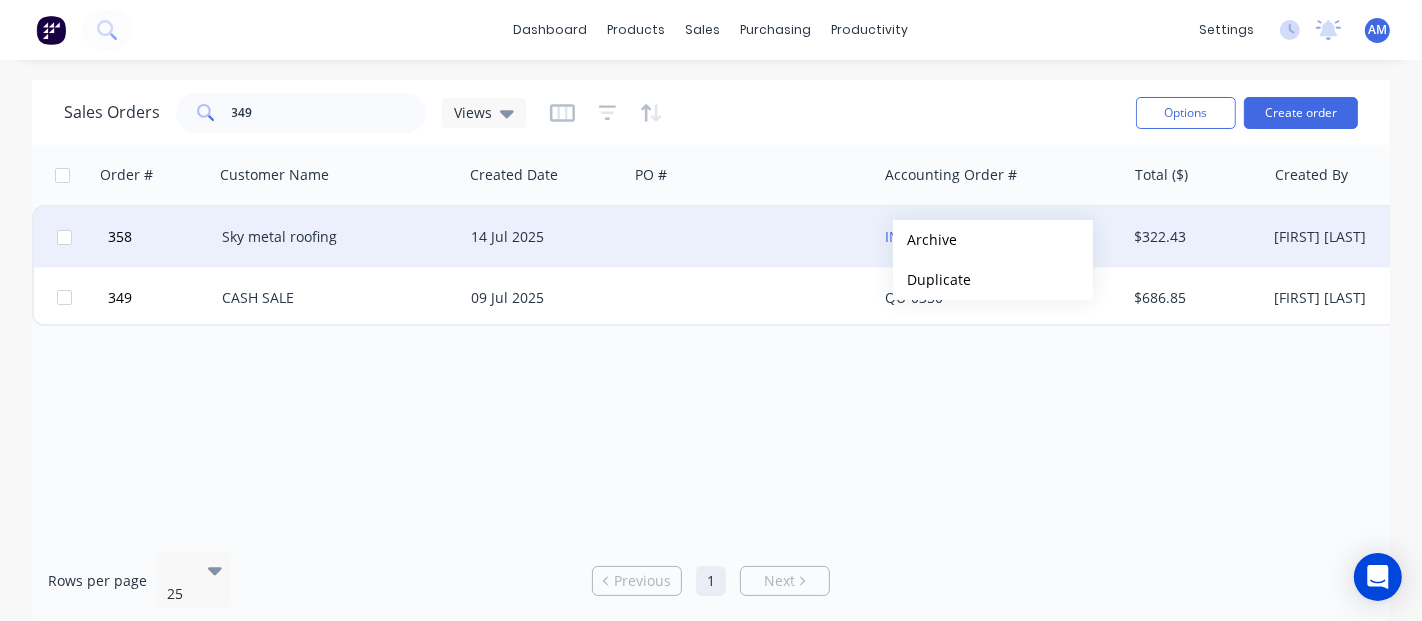 click on "Sky metal roofing" at bounding box center (333, 237) 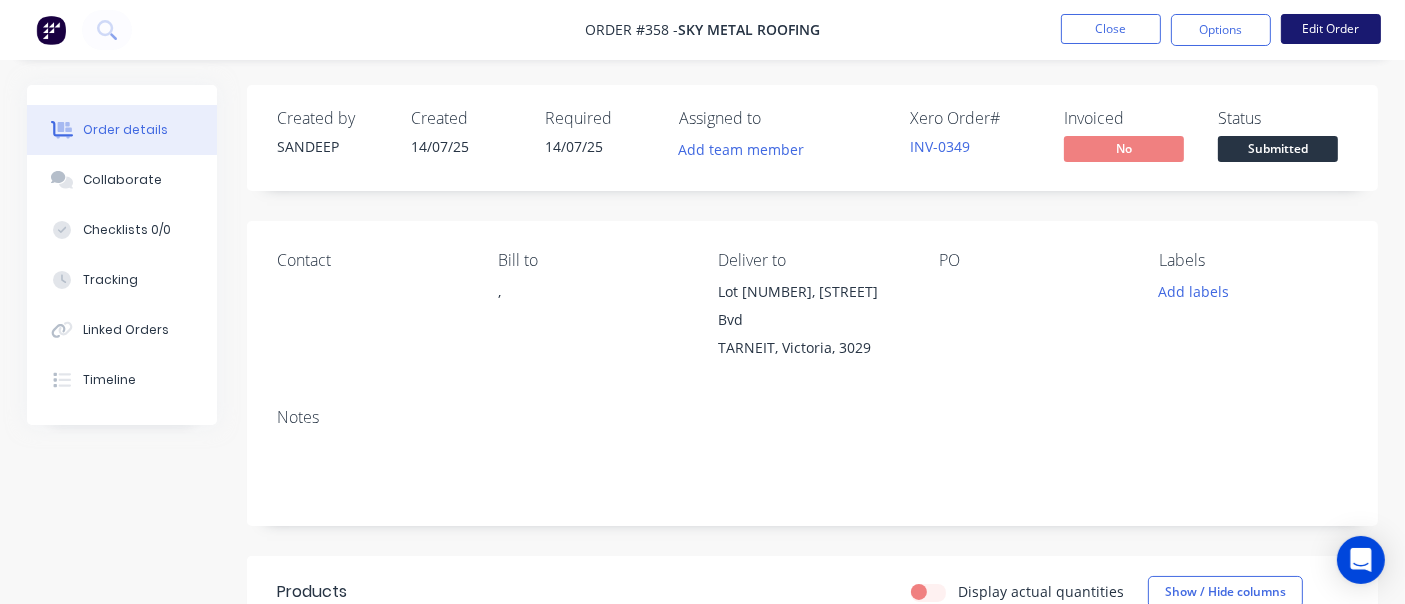 click on "Edit Order" at bounding box center (1331, 29) 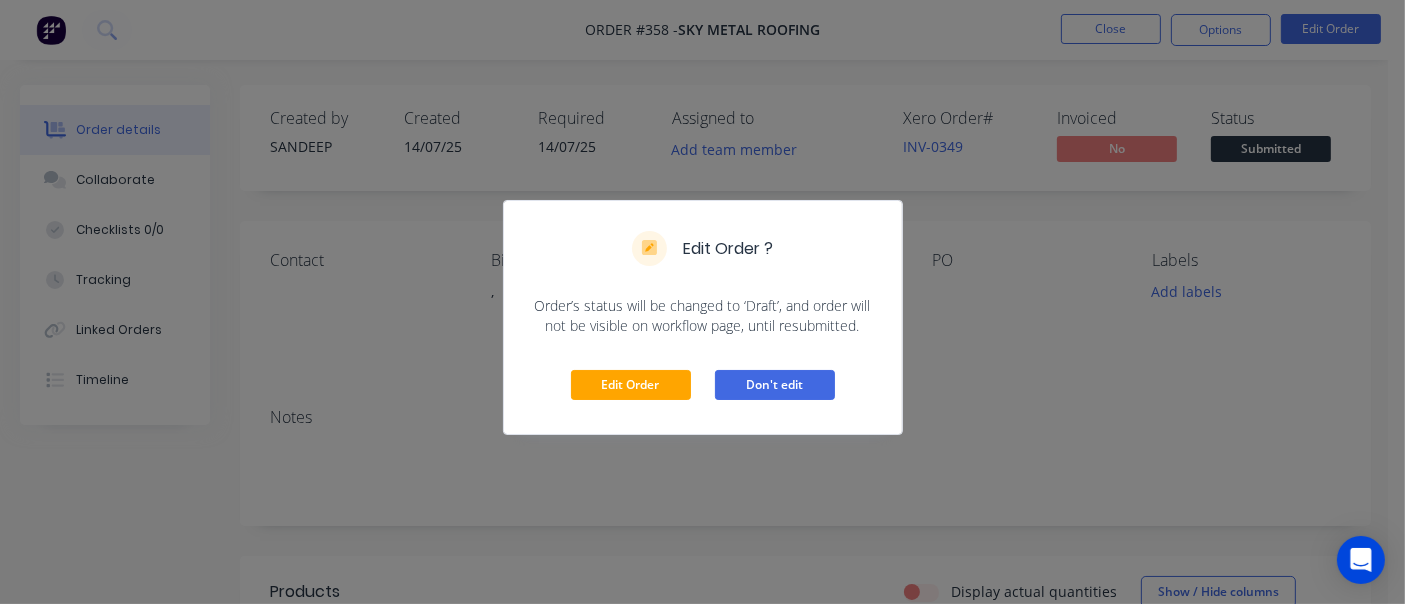 click on "Don't edit" at bounding box center [775, 385] 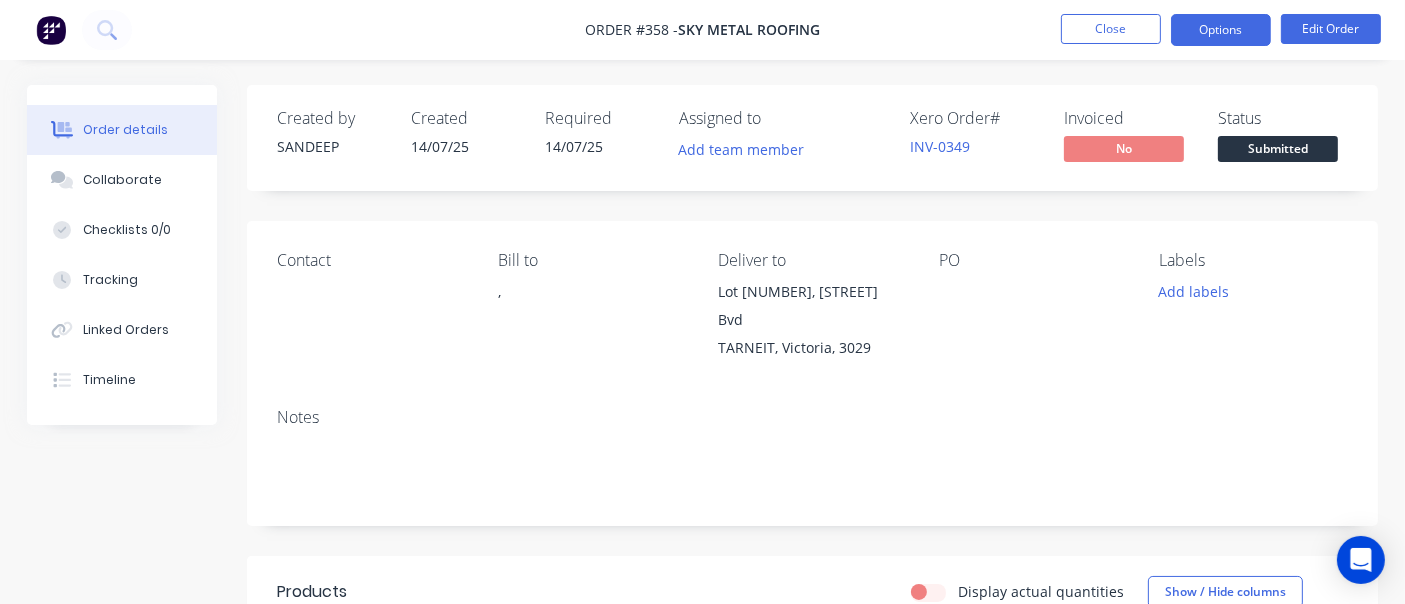 click on "Options" at bounding box center [1221, 30] 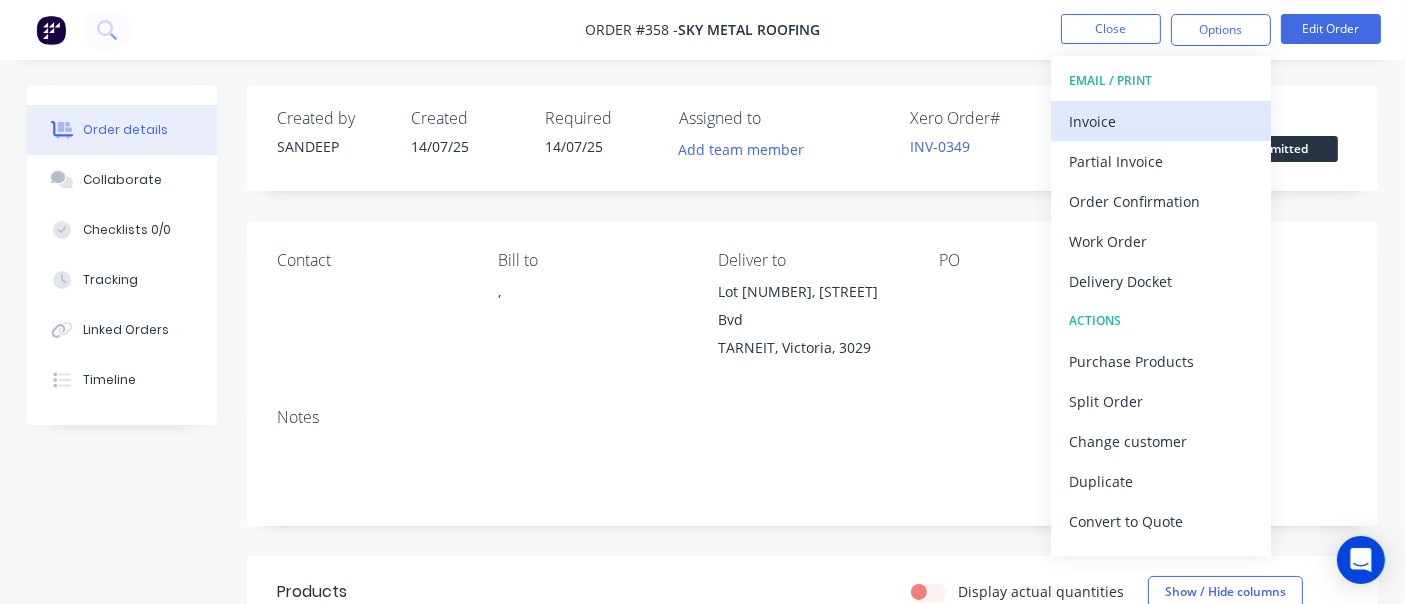 click on "Invoice" at bounding box center [1161, 121] 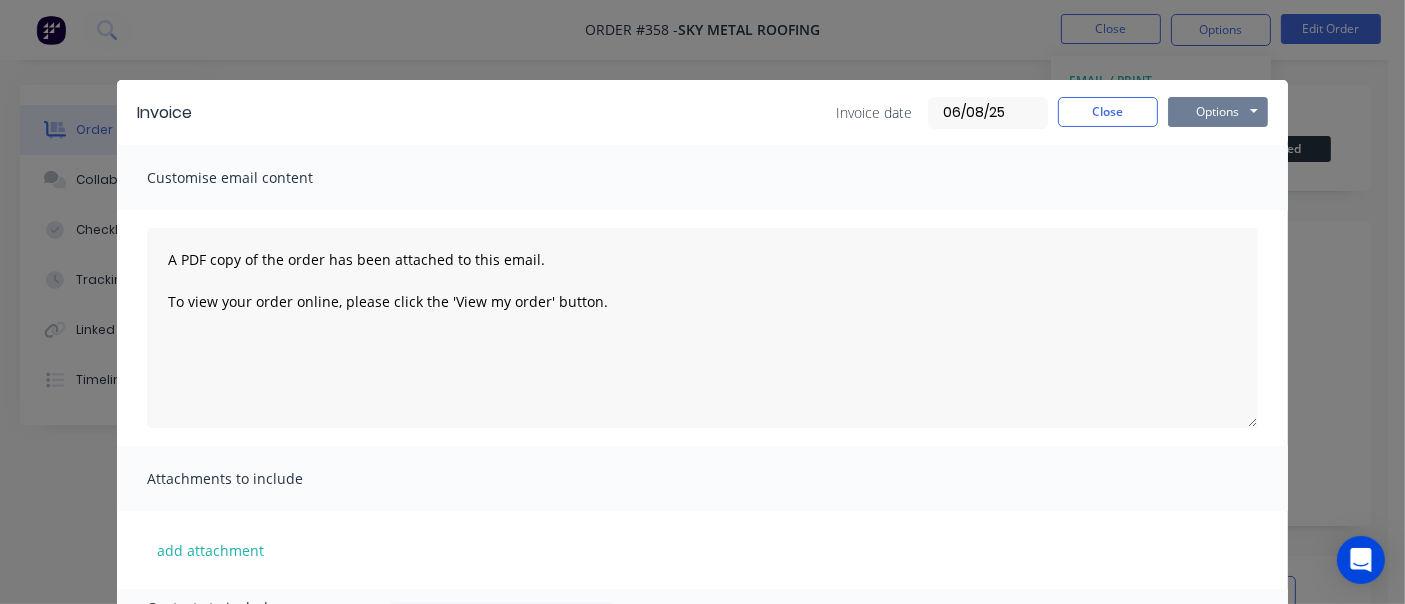 click on "Options" at bounding box center (1218, 112) 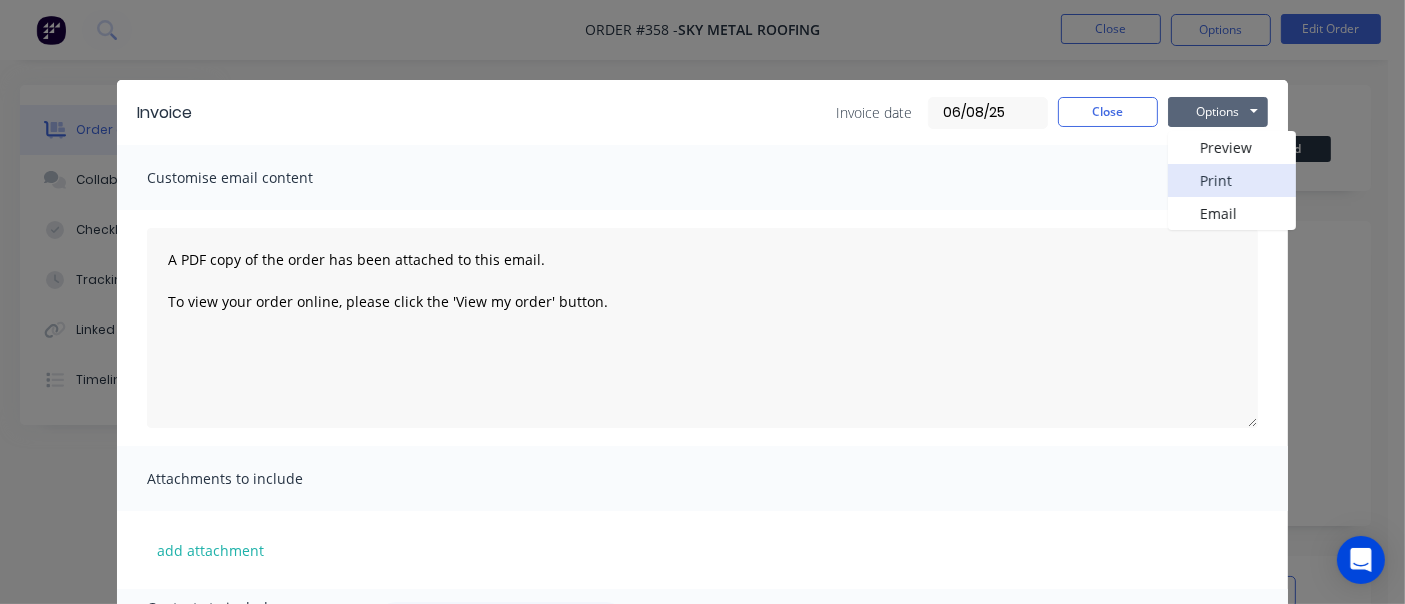 click on "Print" at bounding box center [1232, 180] 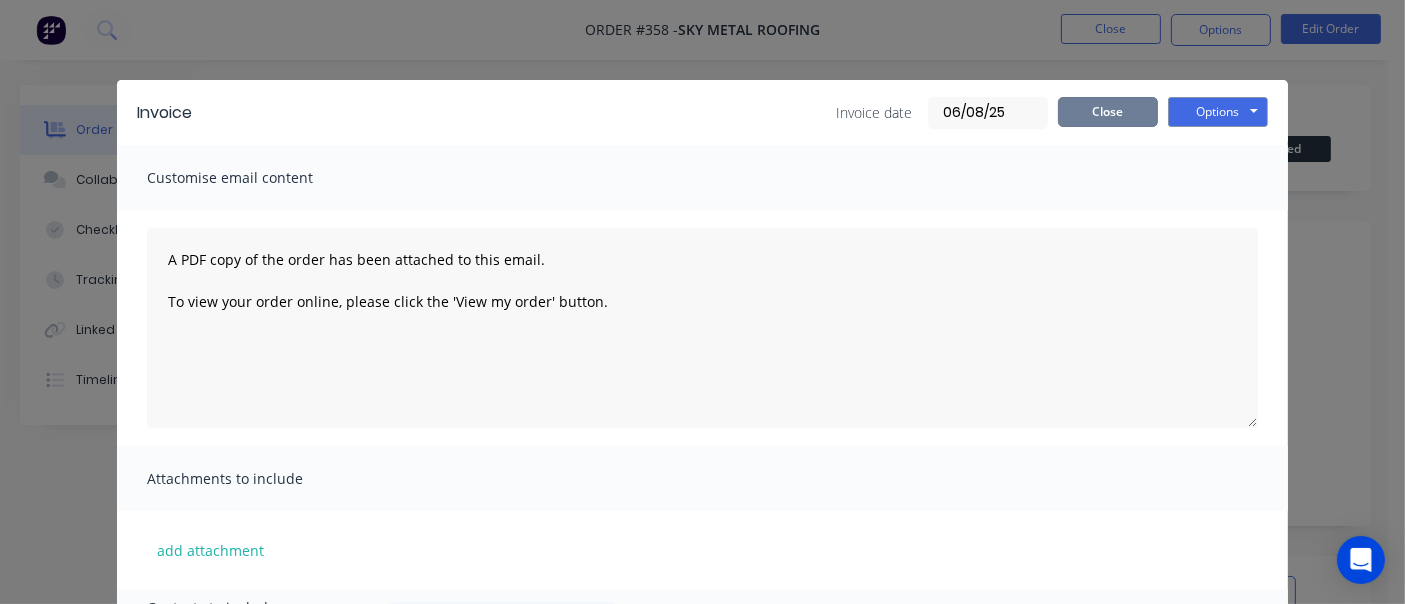 click on "Close" at bounding box center (1108, 112) 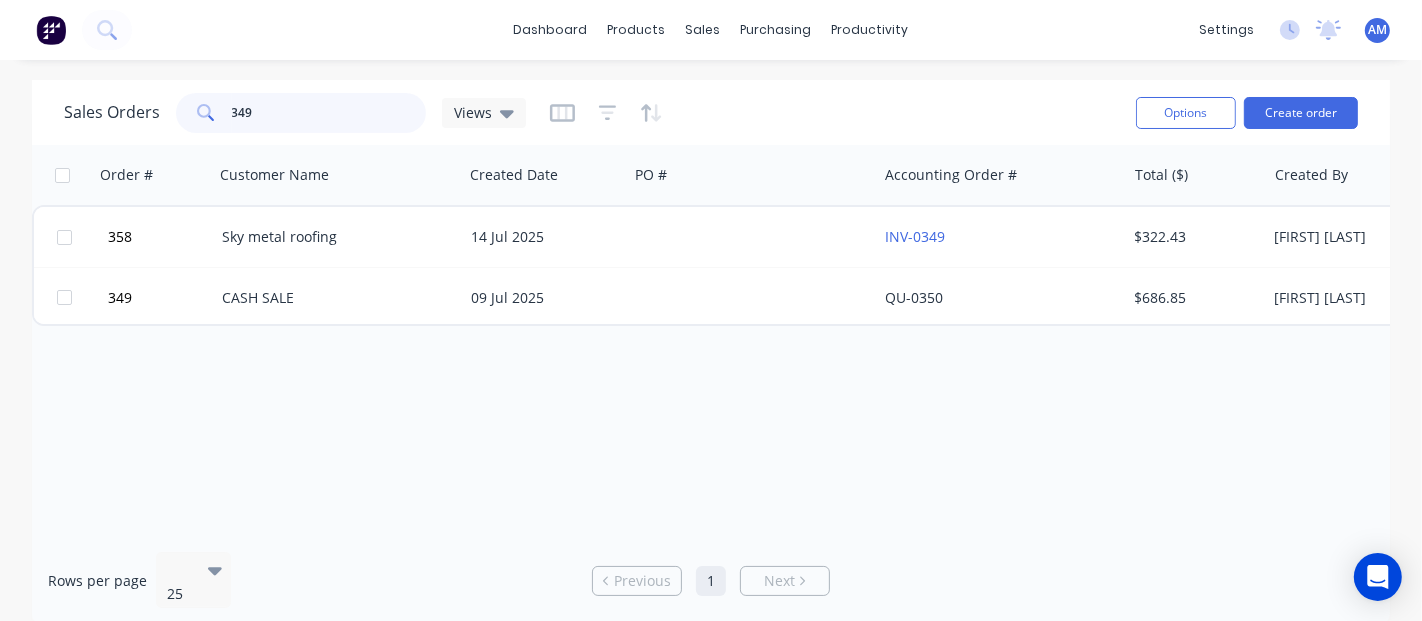 drag, startPoint x: 287, startPoint y: 115, endPoint x: 0, endPoint y: 81, distance: 289.00693 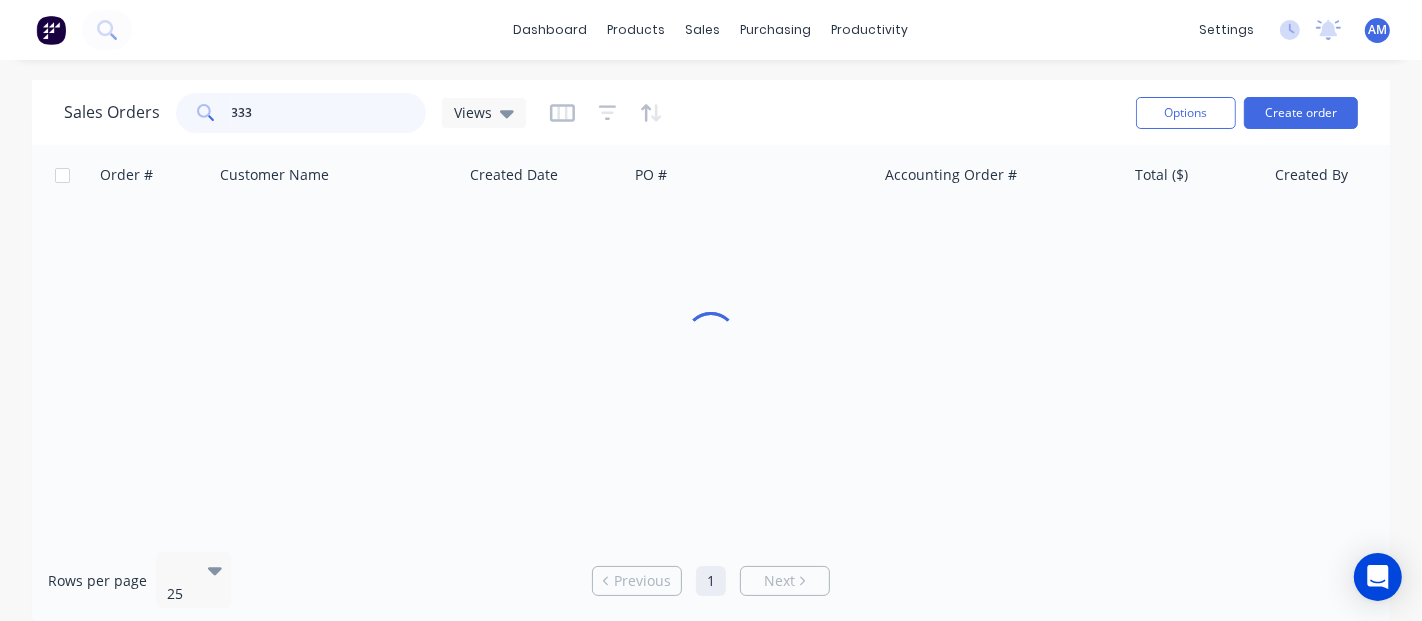 type on "333" 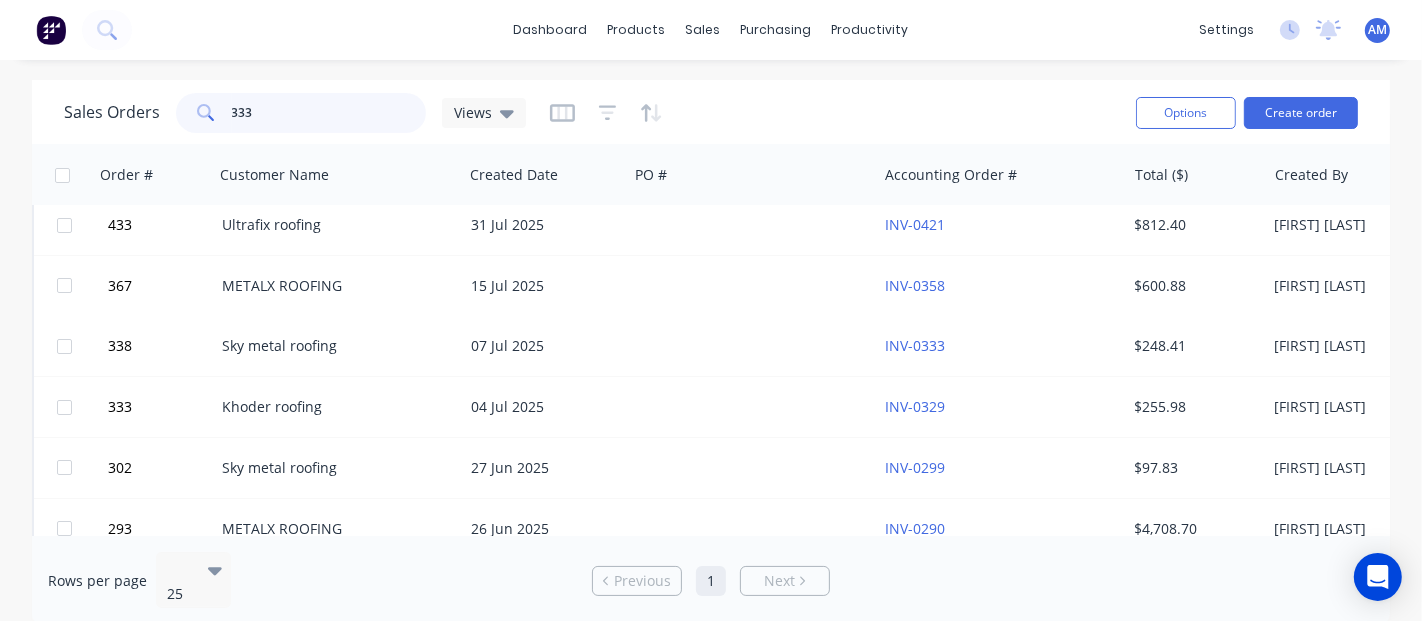 scroll, scrollTop: 0, scrollLeft: 0, axis: both 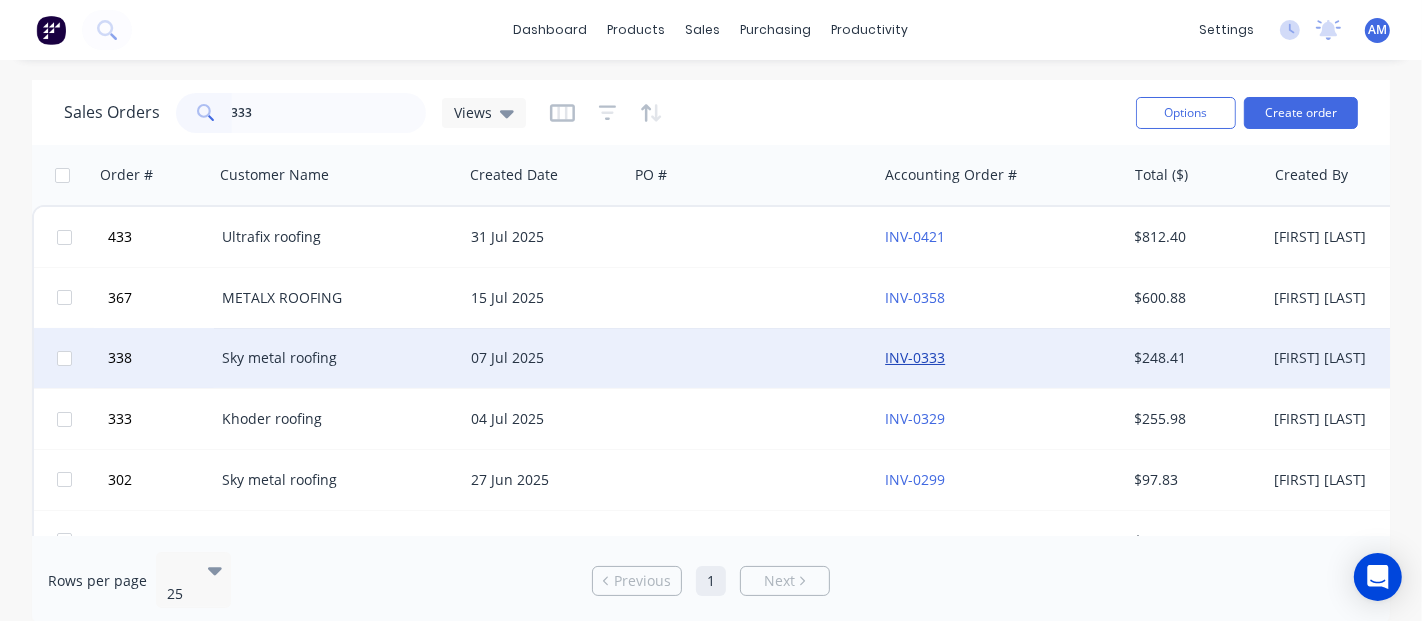 click on "INV-0333" at bounding box center [915, 357] 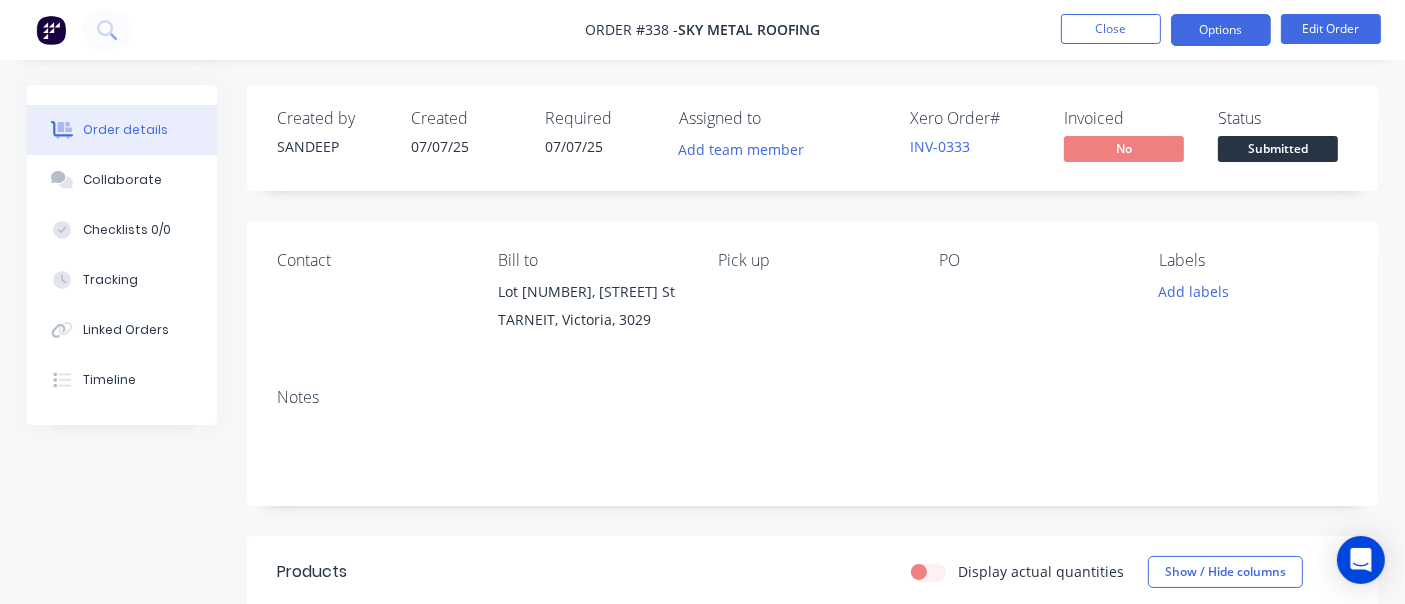 click on "Options" at bounding box center [1221, 30] 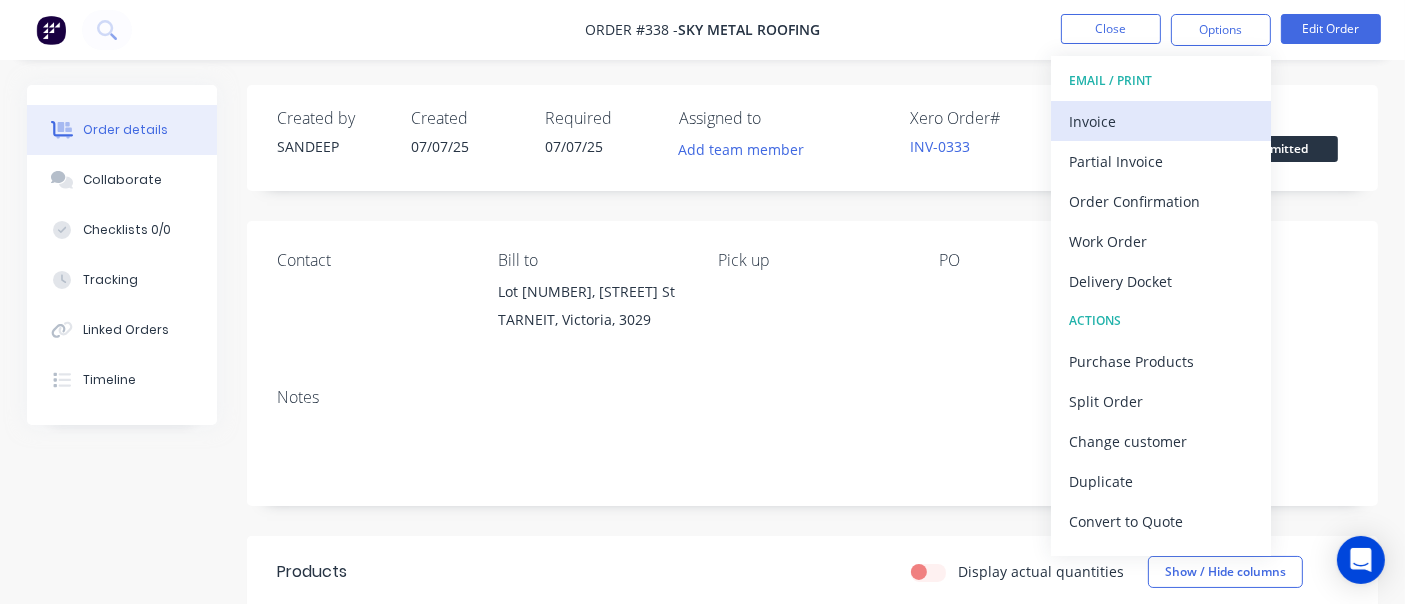 click on "Invoice" at bounding box center (1161, 121) 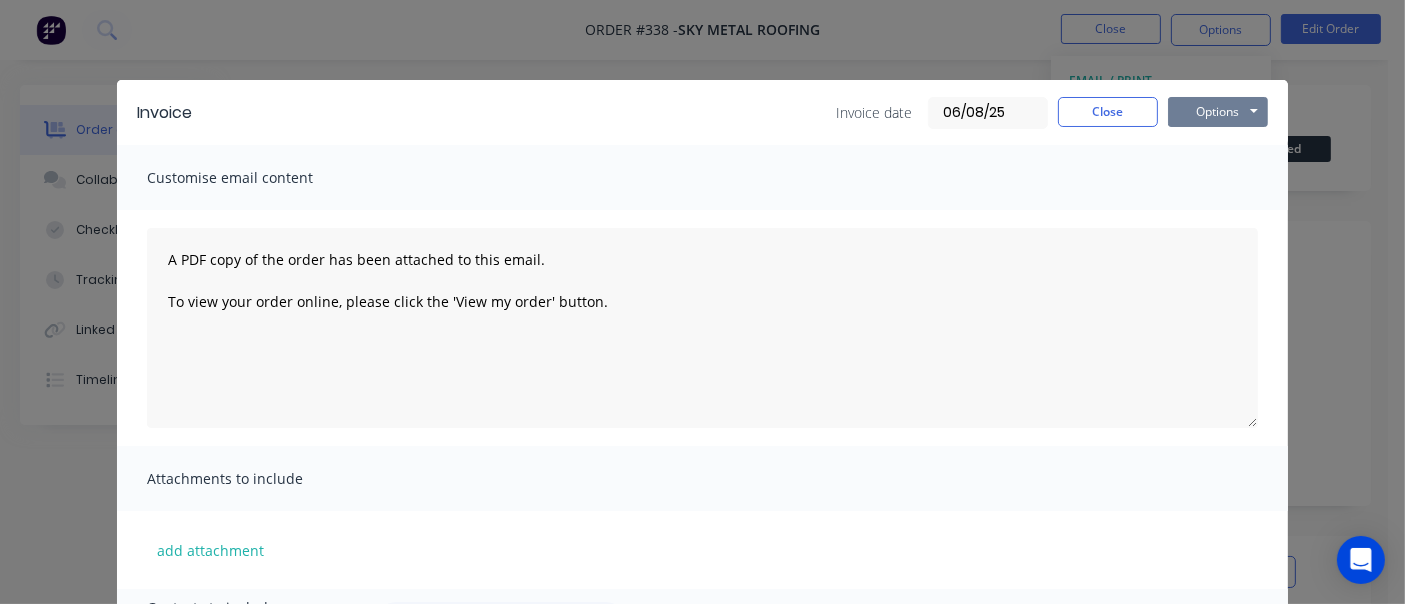 drag, startPoint x: 1212, startPoint y: 109, endPoint x: 1211, endPoint y: 119, distance: 10.049875 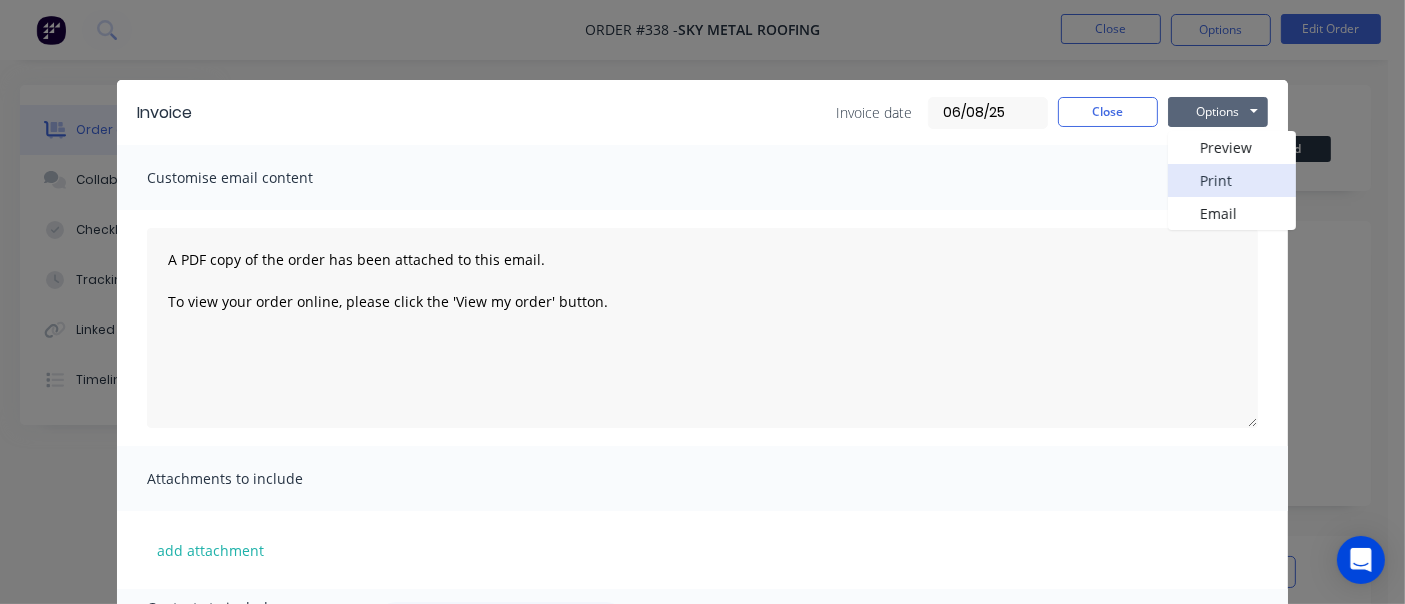 click on "Print" at bounding box center [1232, 180] 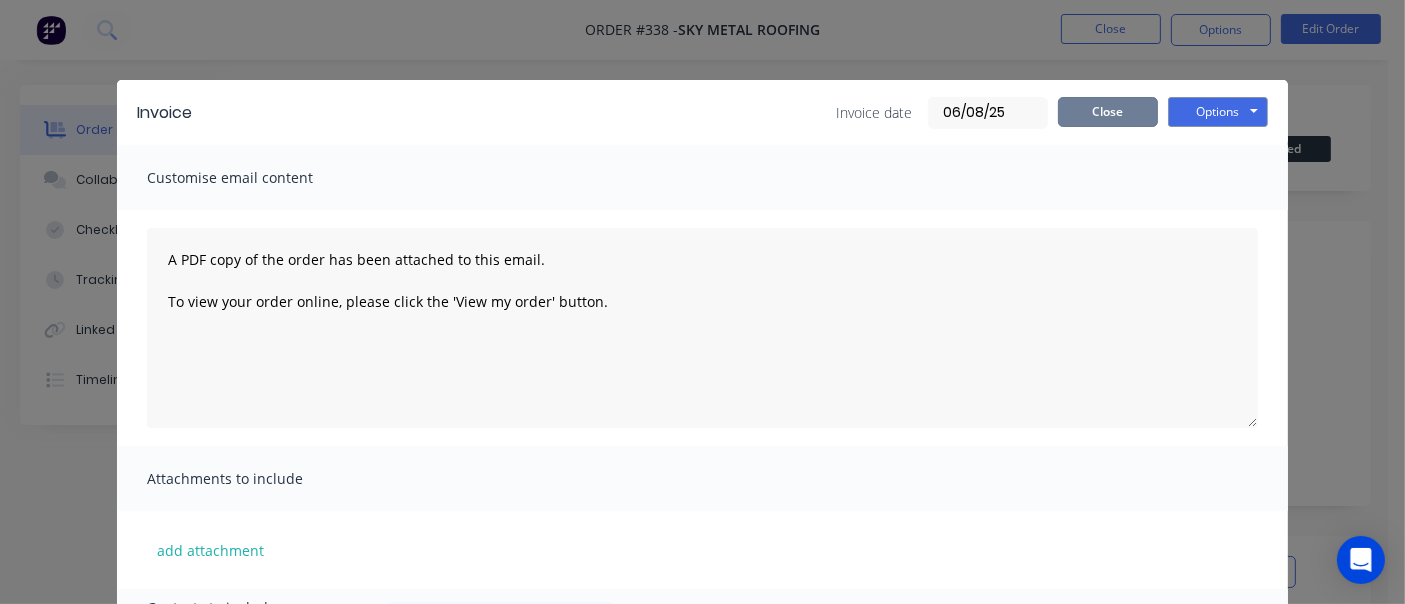 click on "Close" at bounding box center (1108, 112) 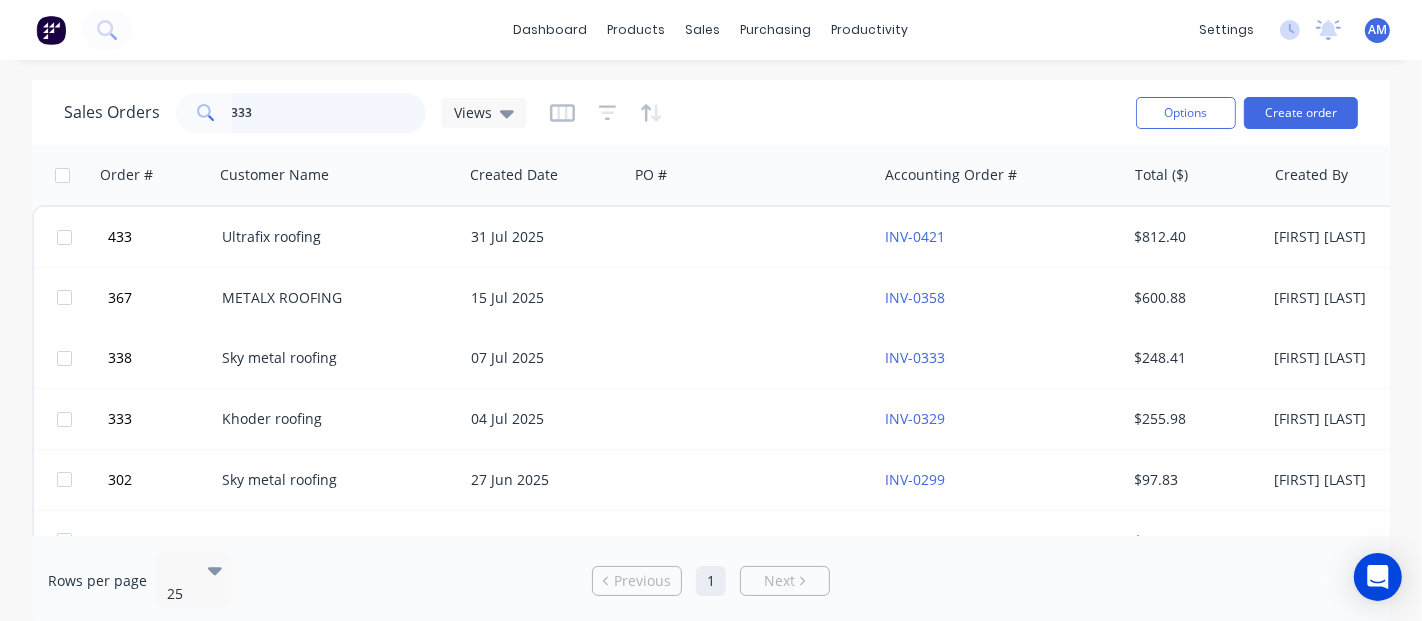 drag, startPoint x: 252, startPoint y: 112, endPoint x: 95, endPoint y: 95, distance: 157.9177 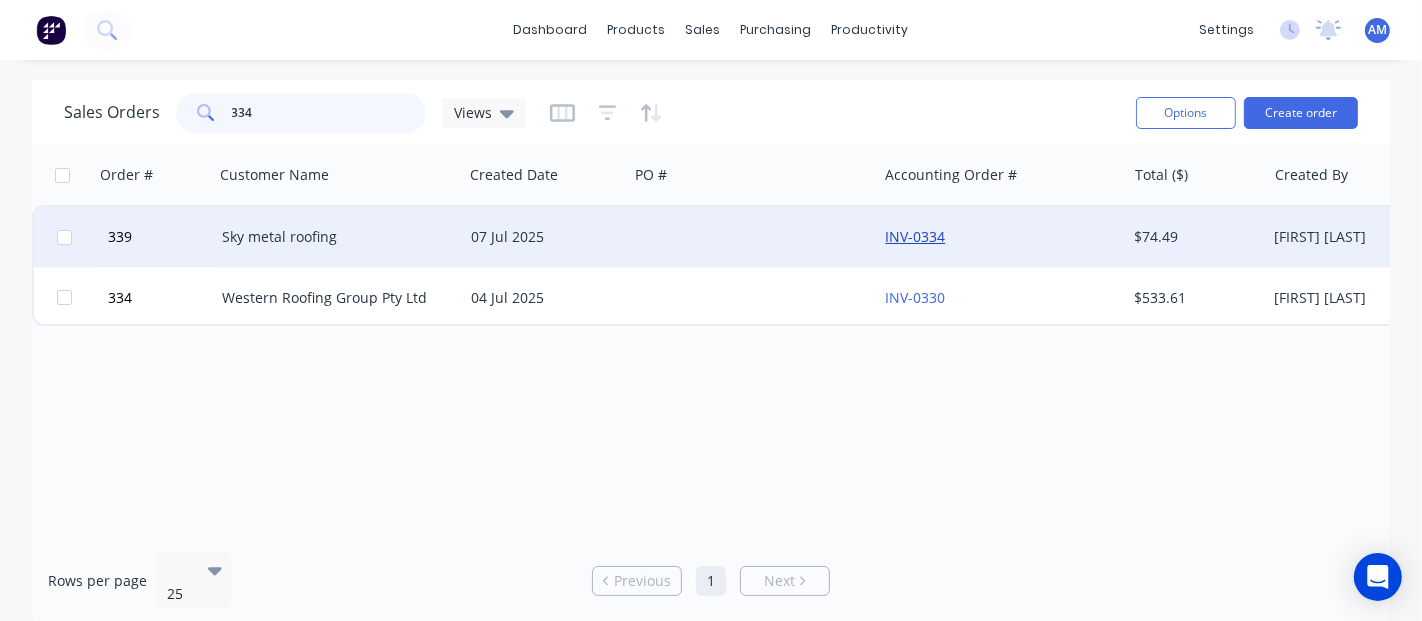 type on "334" 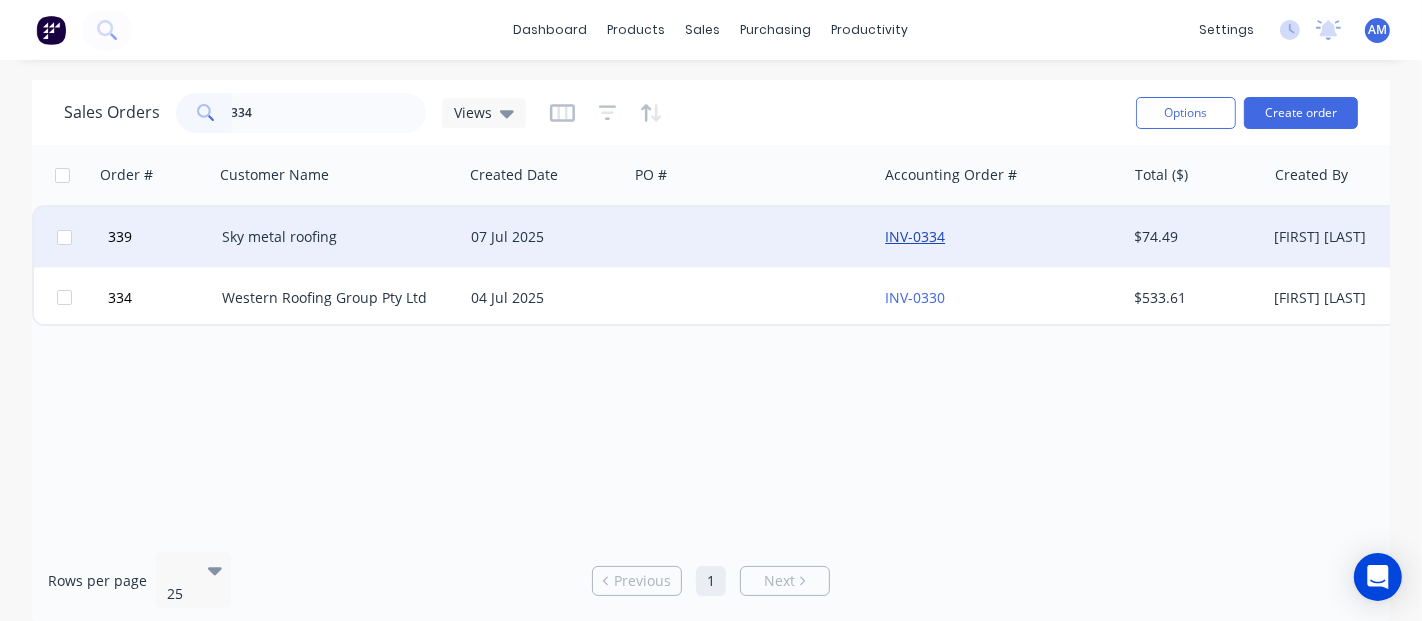 click on "INV-0334" at bounding box center [915, 236] 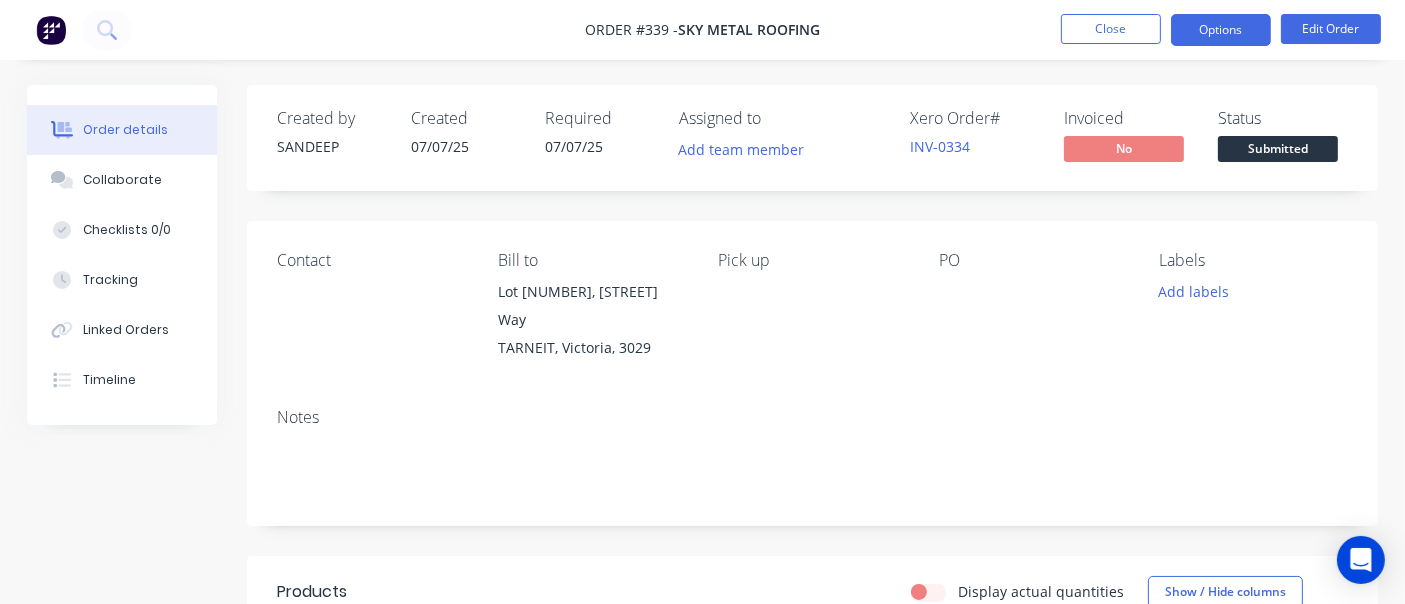 click on "Options" at bounding box center [1221, 30] 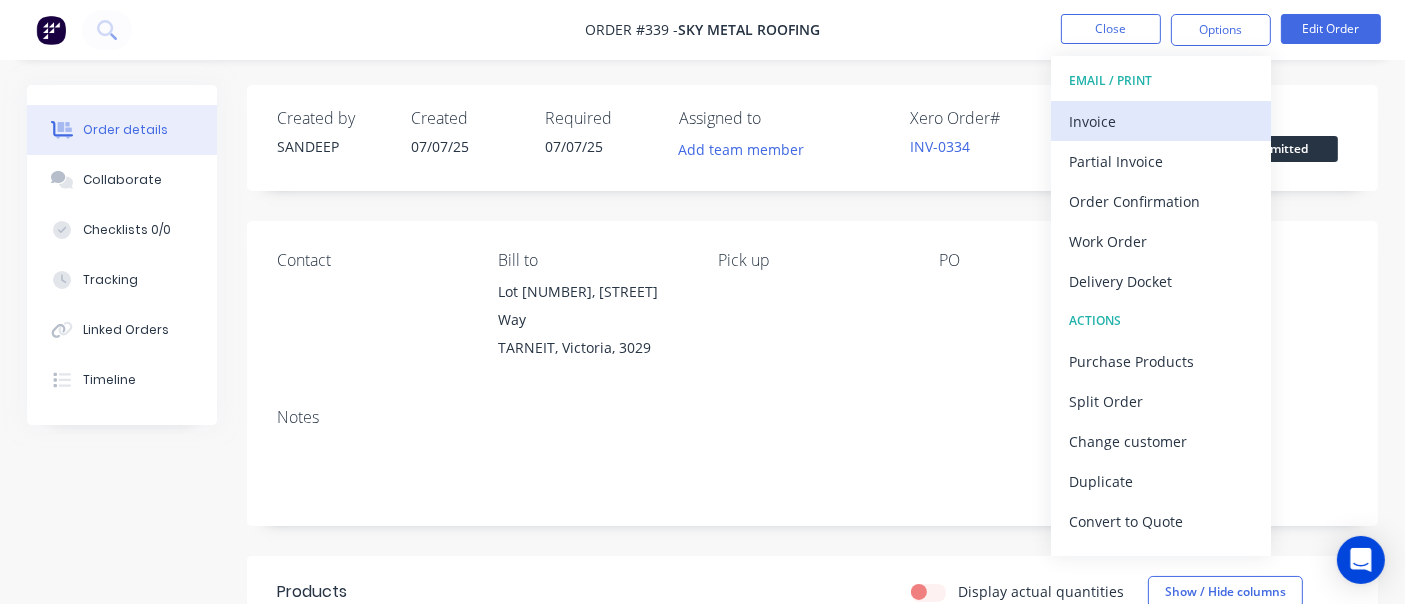 click on "Invoice" at bounding box center [1161, 121] 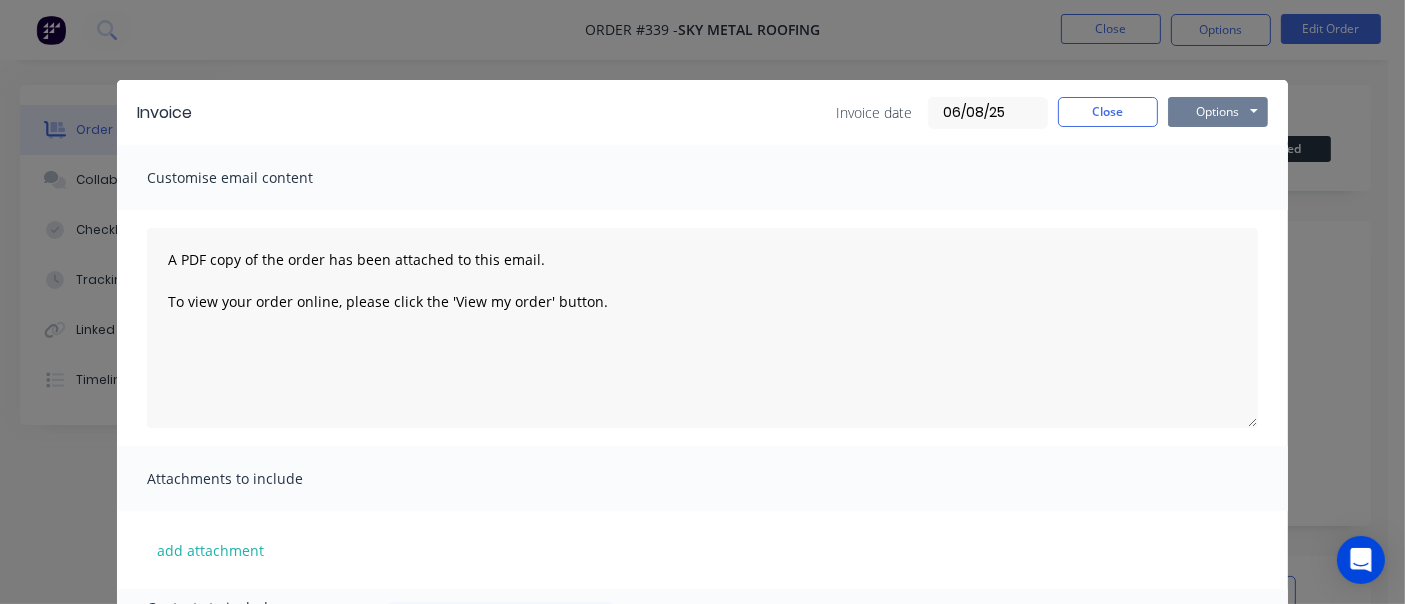 click on "Options" at bounding box center (1218, 112) 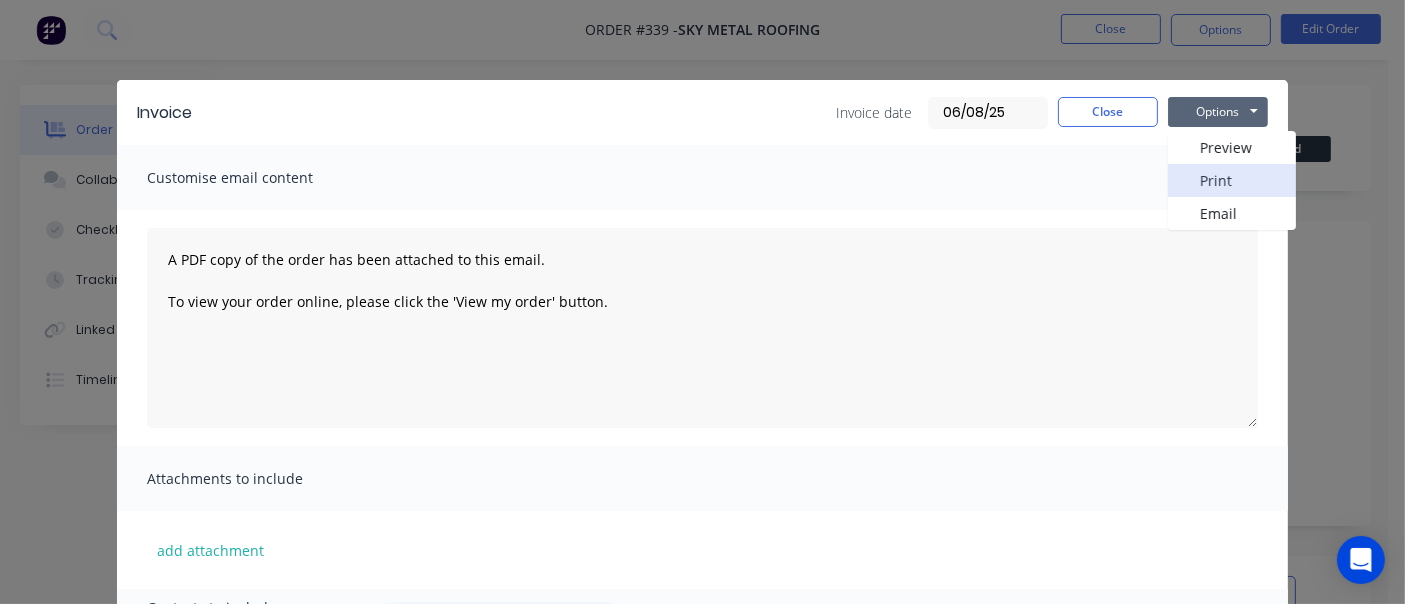 click on "Print" at bounding box center [1232, 180] 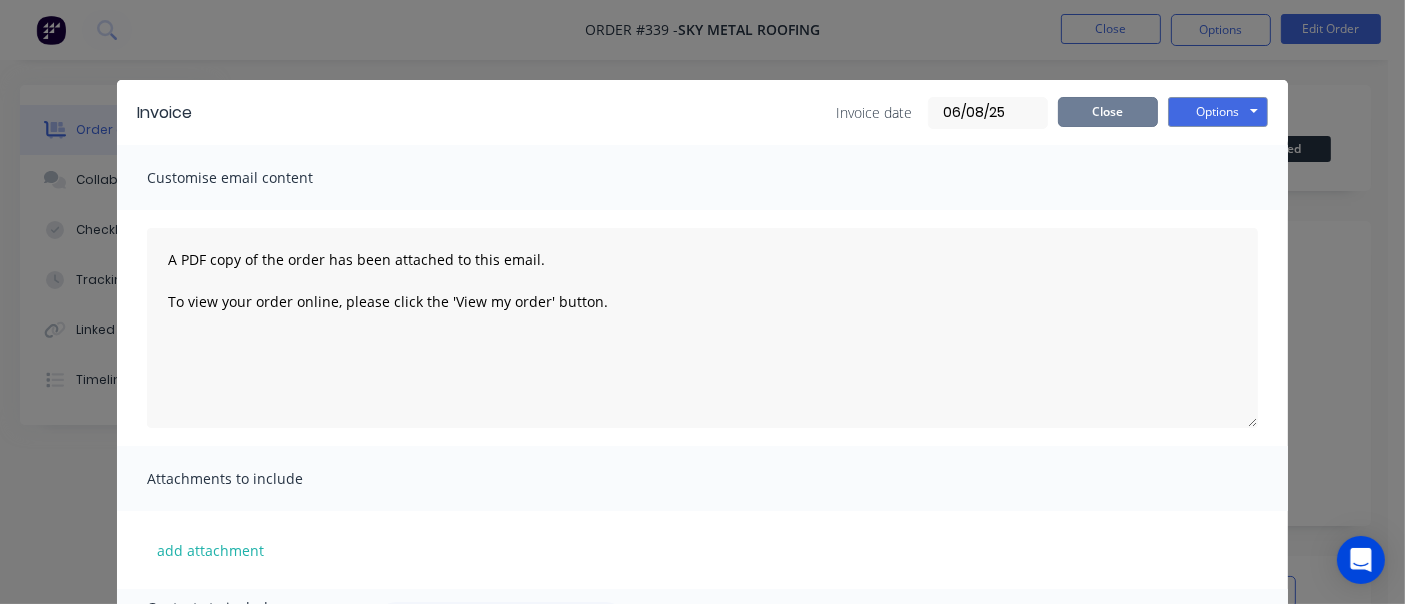 drag, startPoint x: 1084, startPoint y: 106, endPoint x: 732, endPoint y: 7, distance: 365.65695 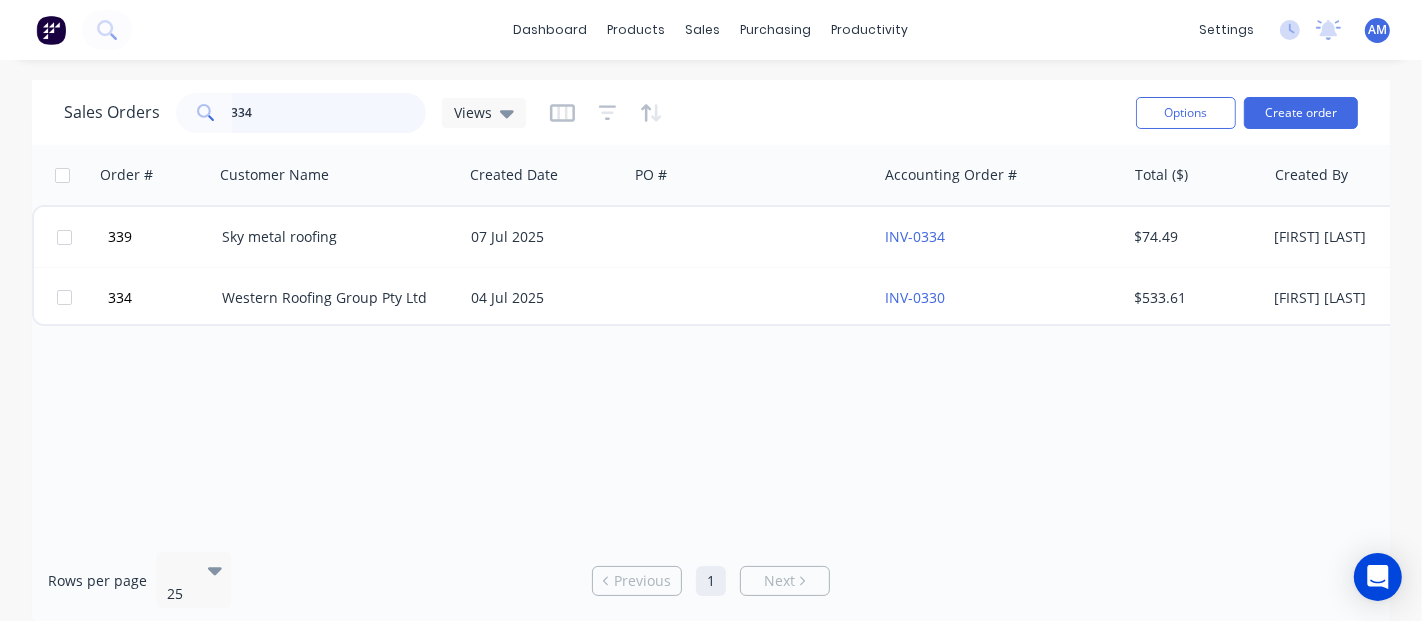 click on "334" at bounding box center (329, 113) 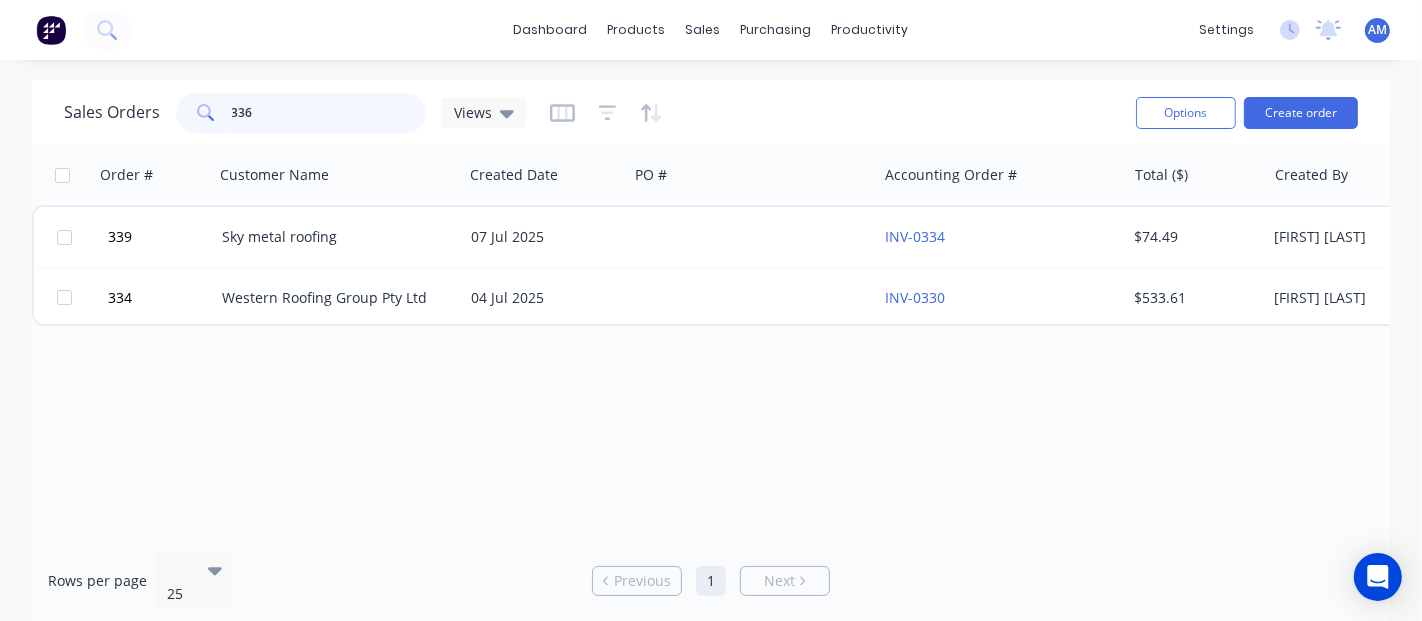 type on "336" 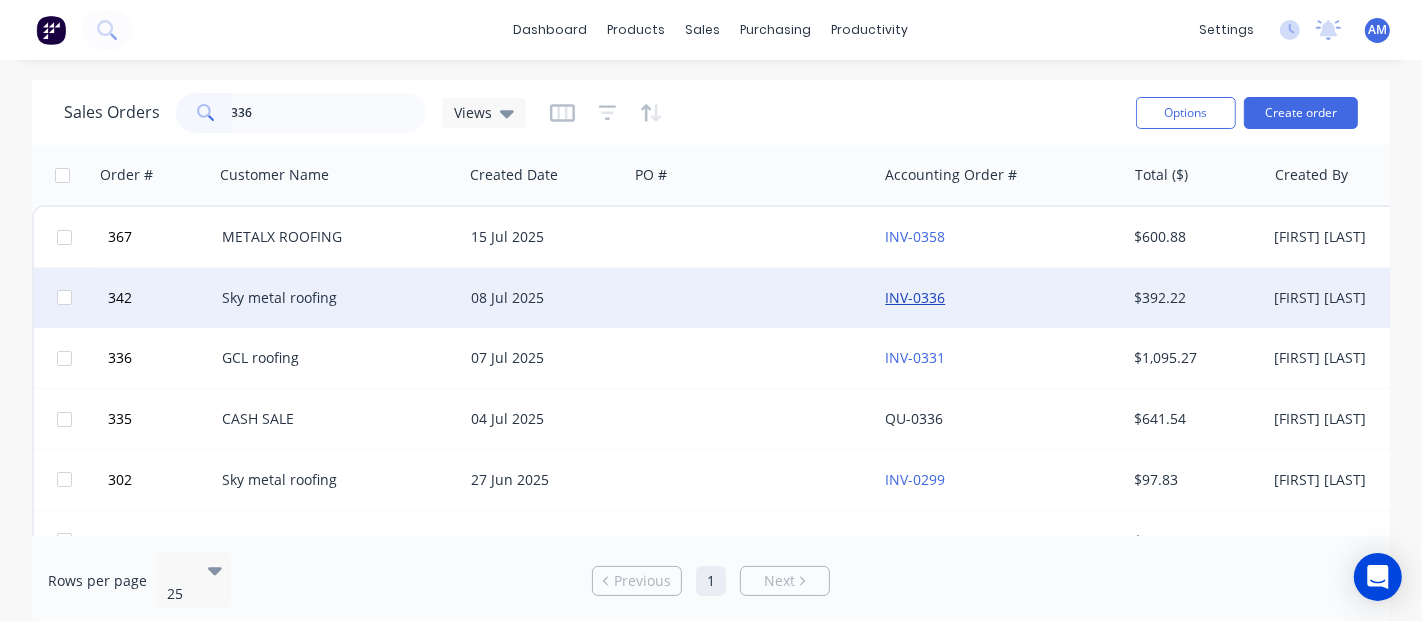 click on "INV-0336" at bounding box center (915, 297) 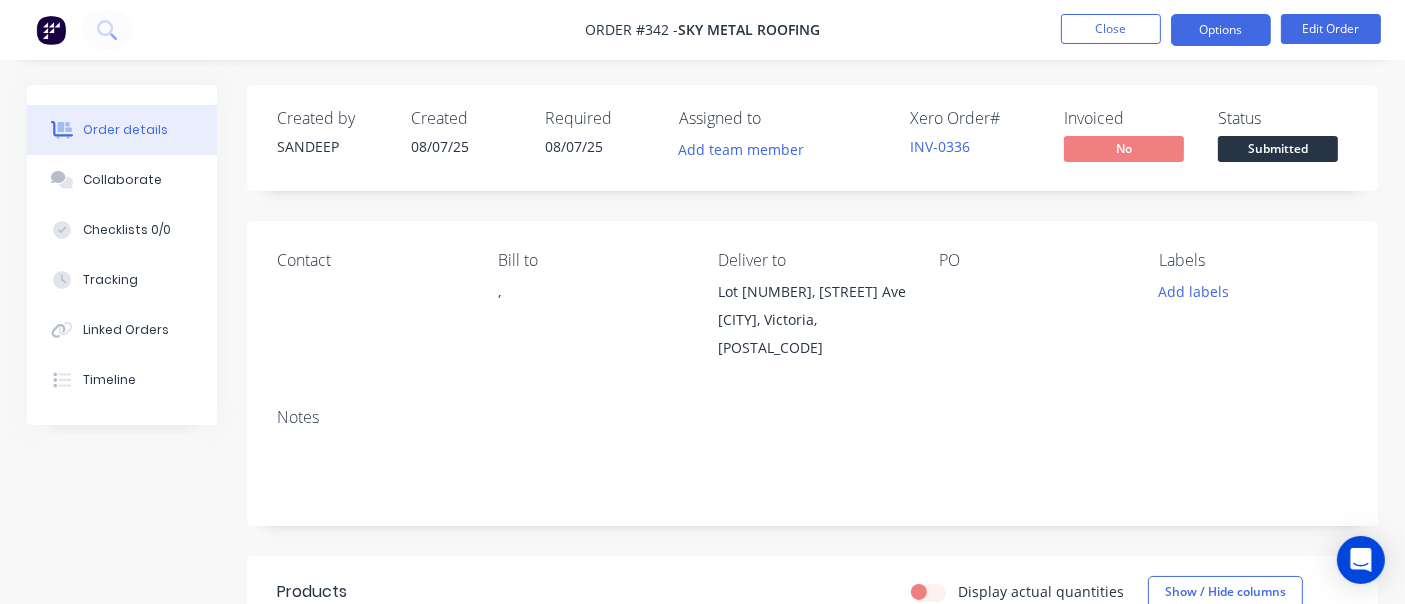click on "Options" at bounding box center (1221, 30) 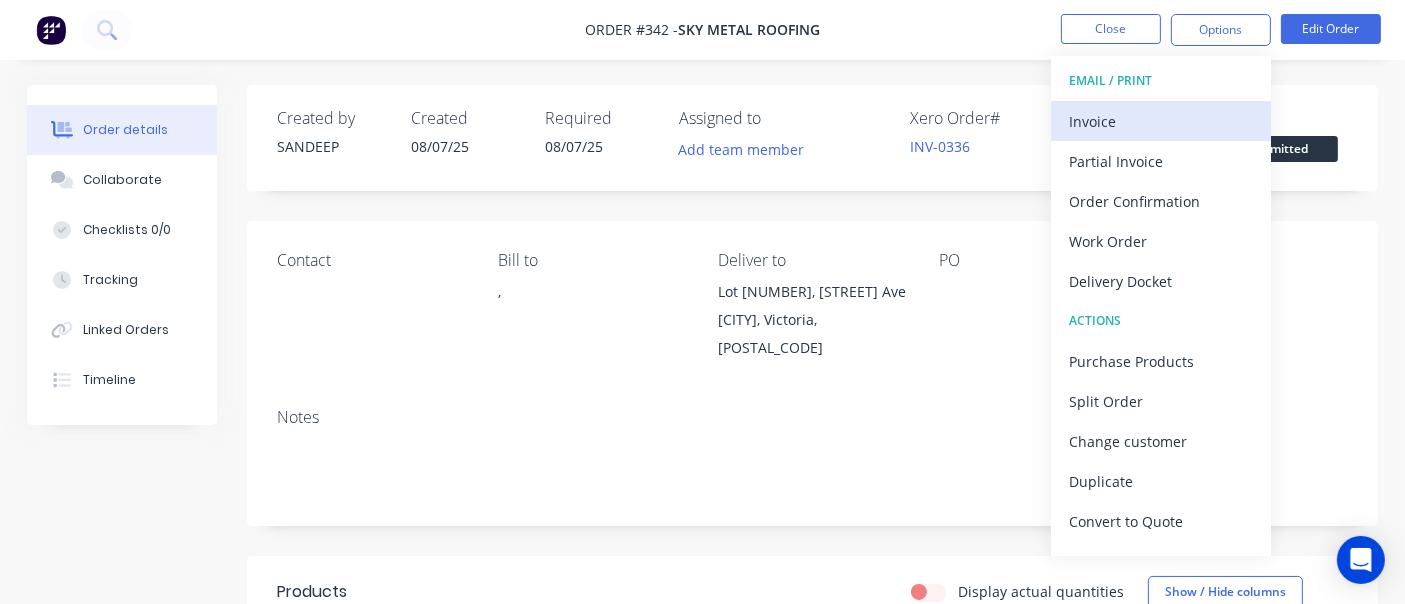click on "Invoice" at bounding box center (1161, 121) 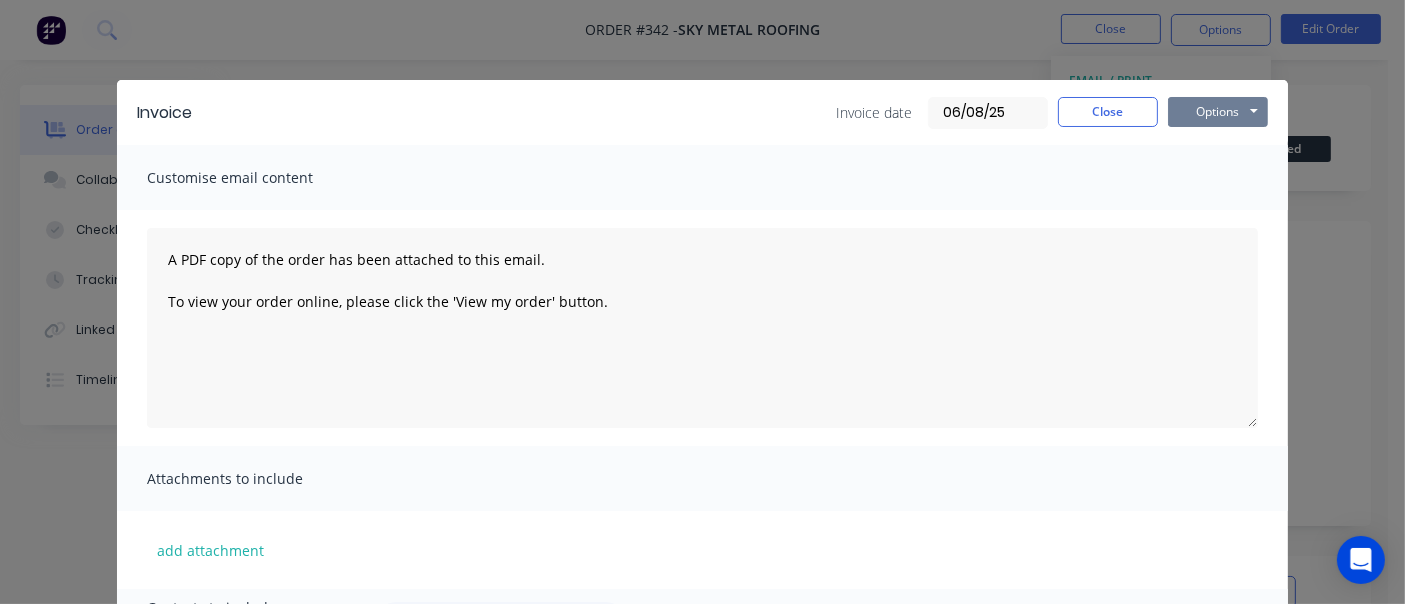 click on "Options" at bounding box center (1218, 112) 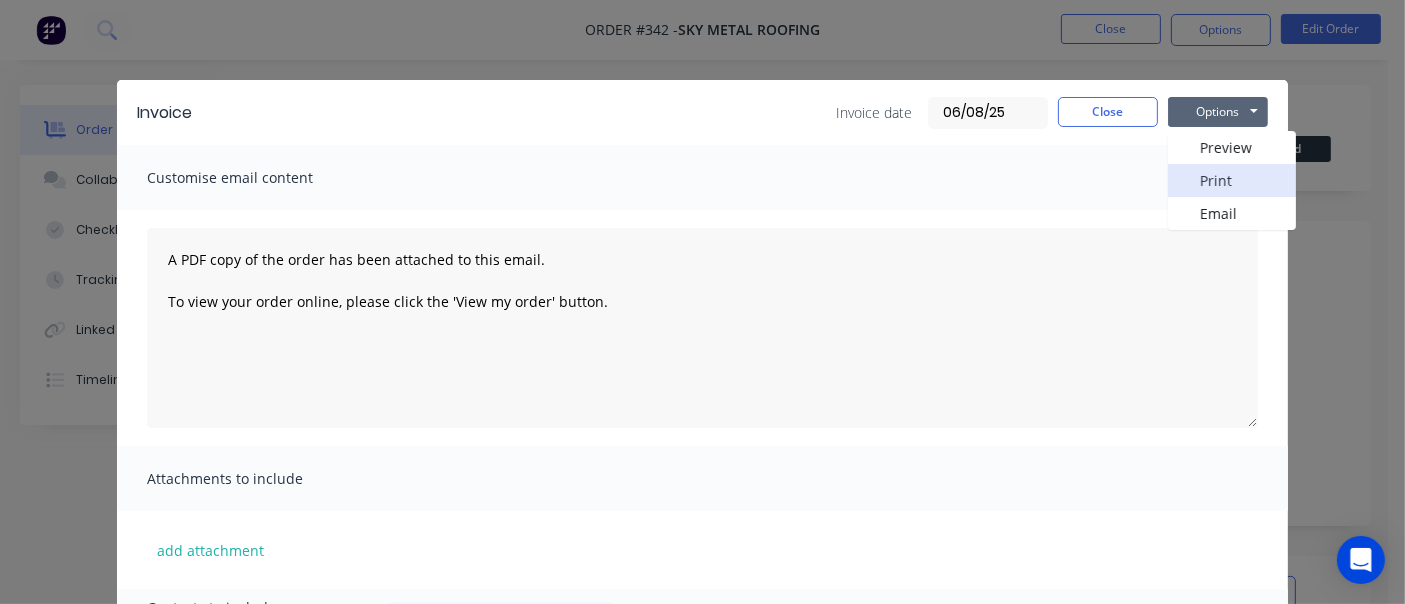 click on "Print" at bounding box center [1232, 180] 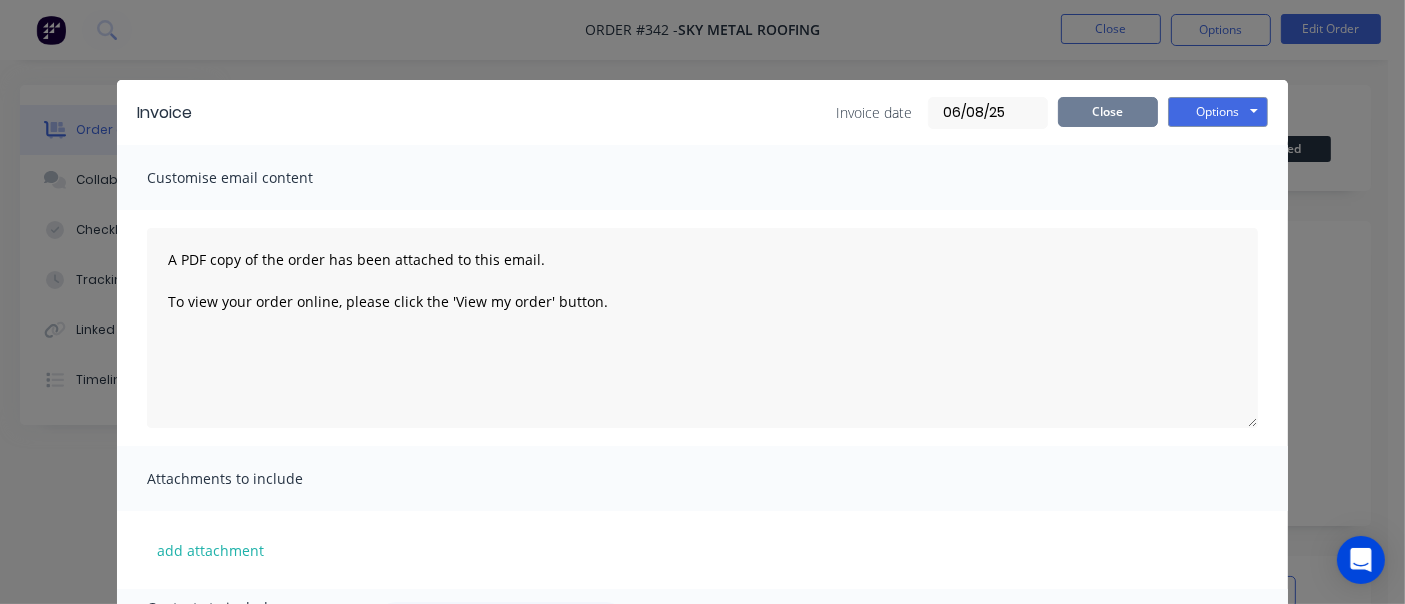 click on "Close" at bounding box center (1108, 112) 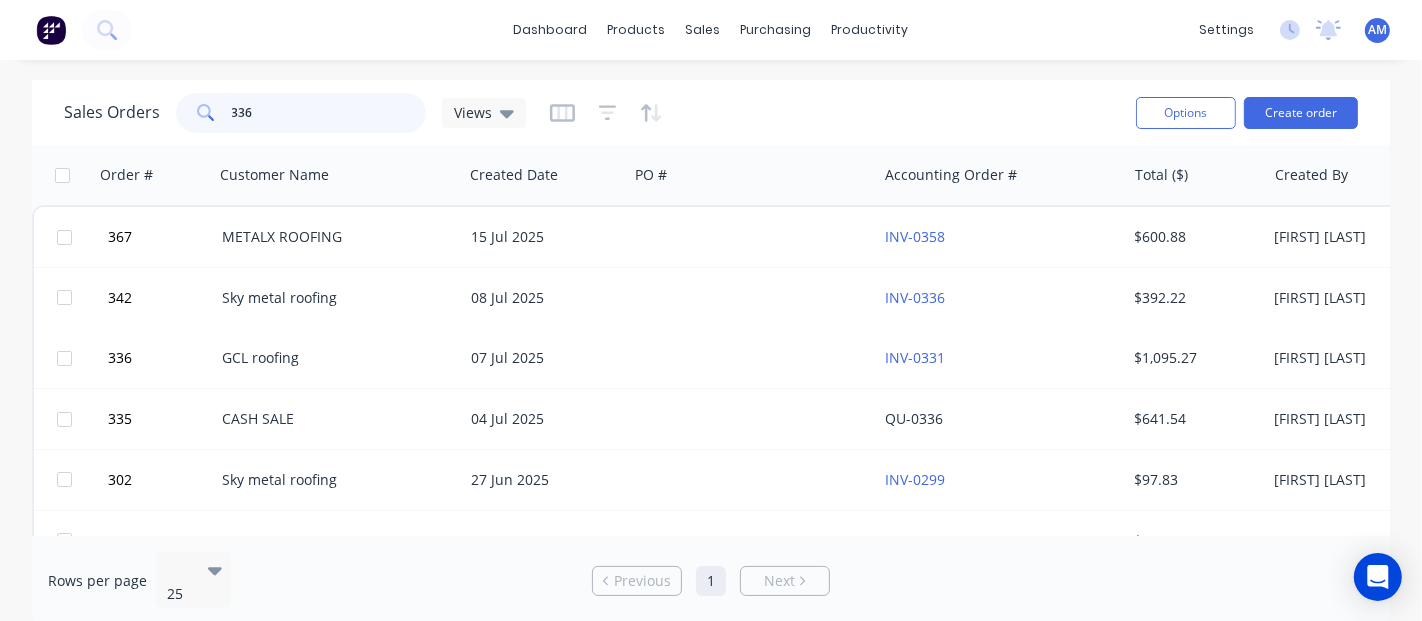 click on "336" at bounding box center (329, 113) 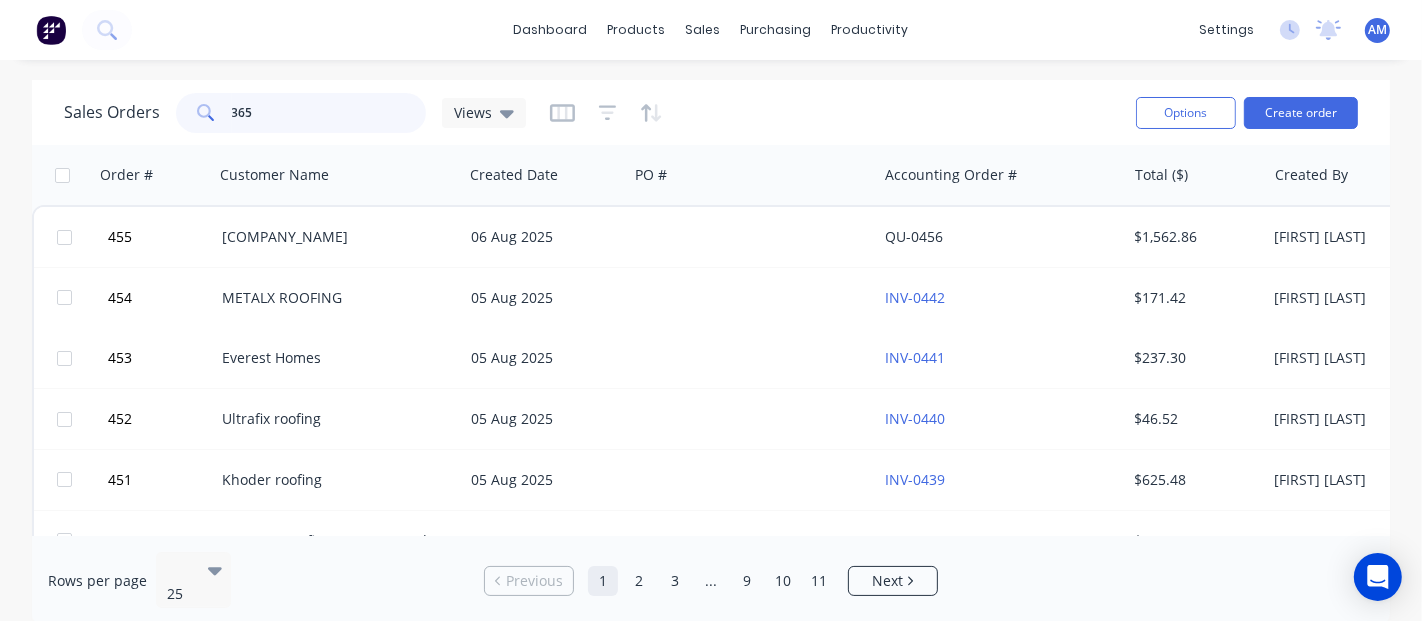 type on "365" 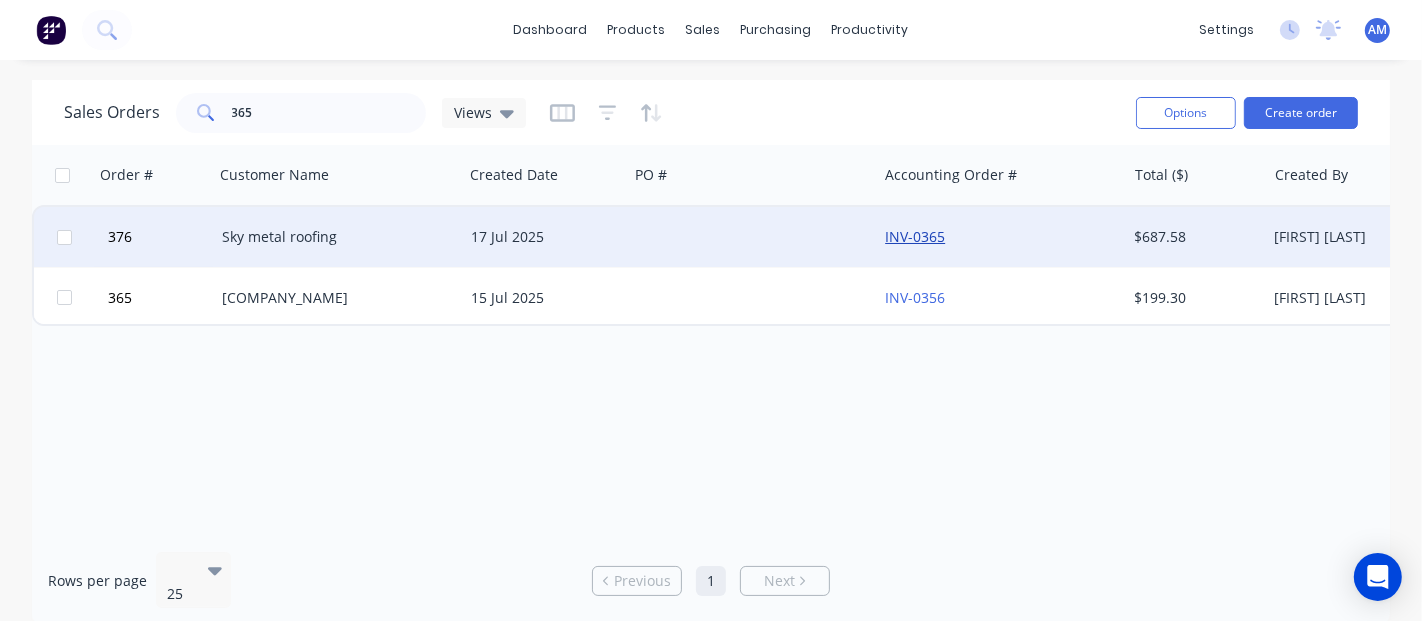 click on "INV-0365" at bounding box center [915, 236] 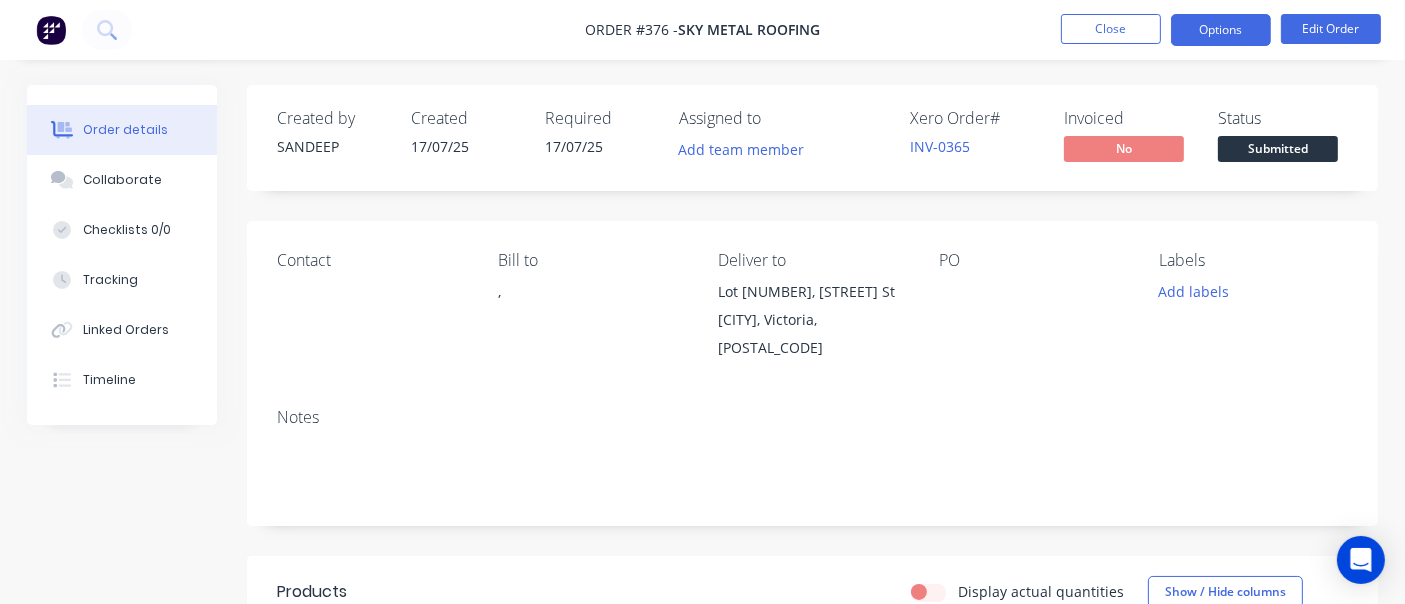 click on "Options" at bounding box center (1221, 30) 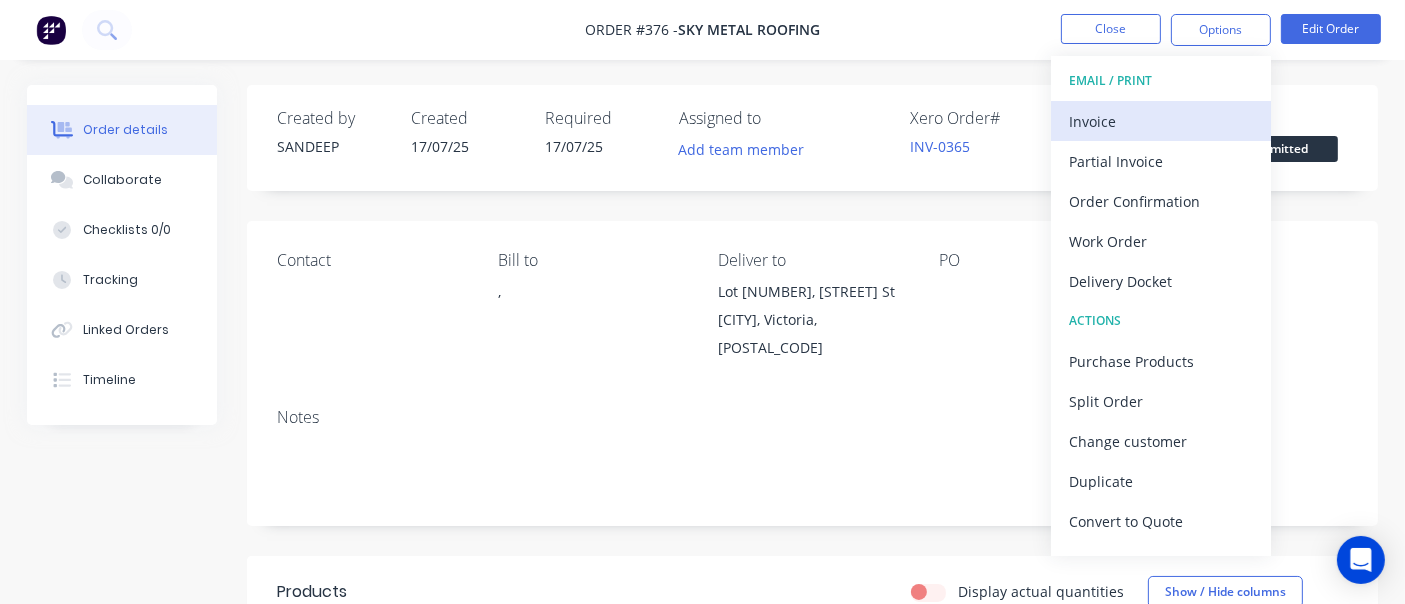 click on "Invoice" at bounding box center (1161, 121) 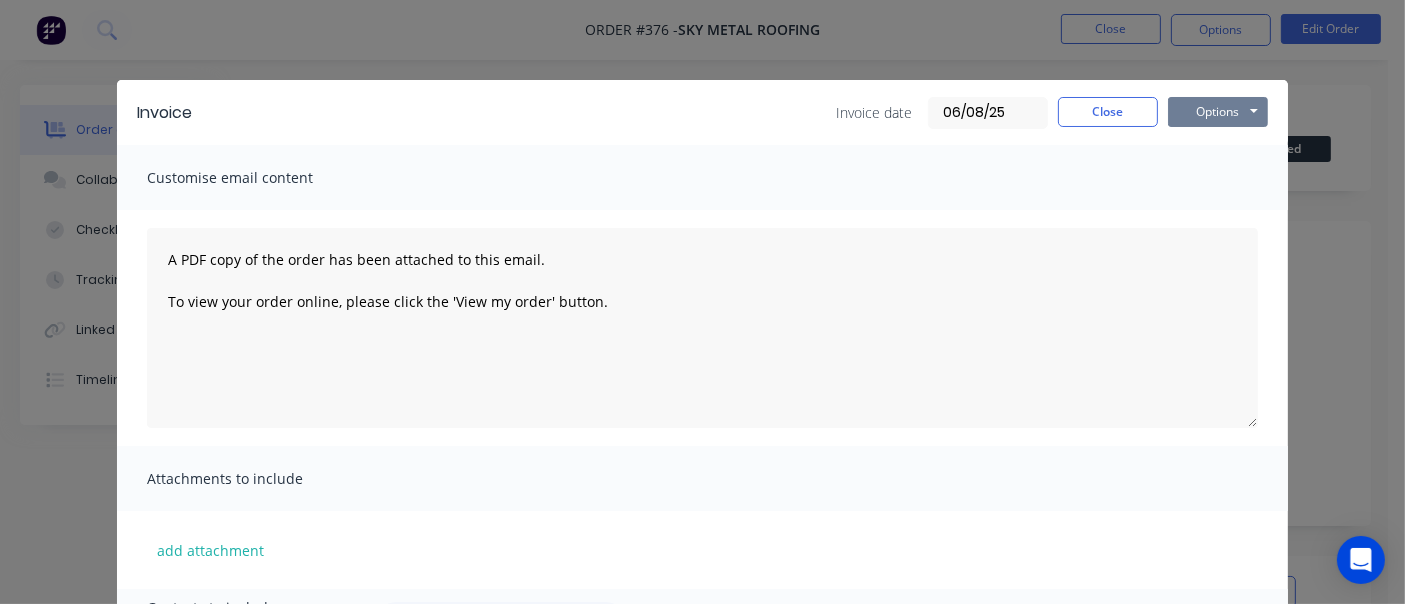 click on "Options" at bounding box center (1218, 112) 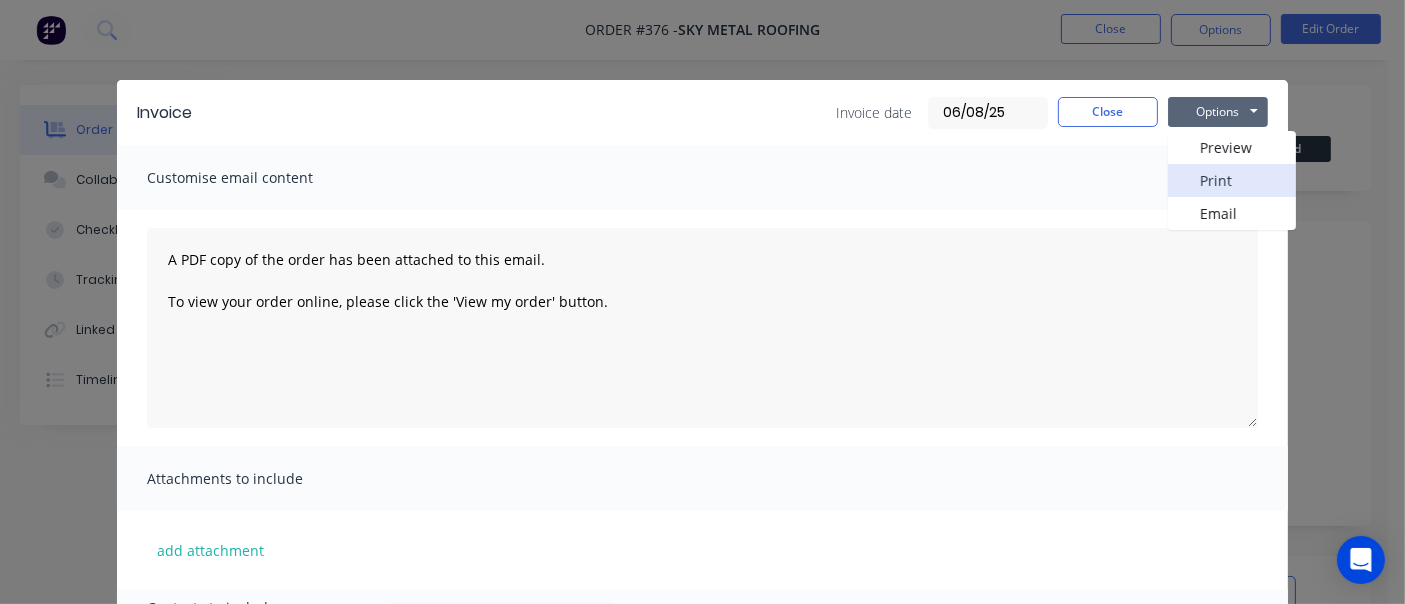 click on "Print" at bounding box center [1232, 180] 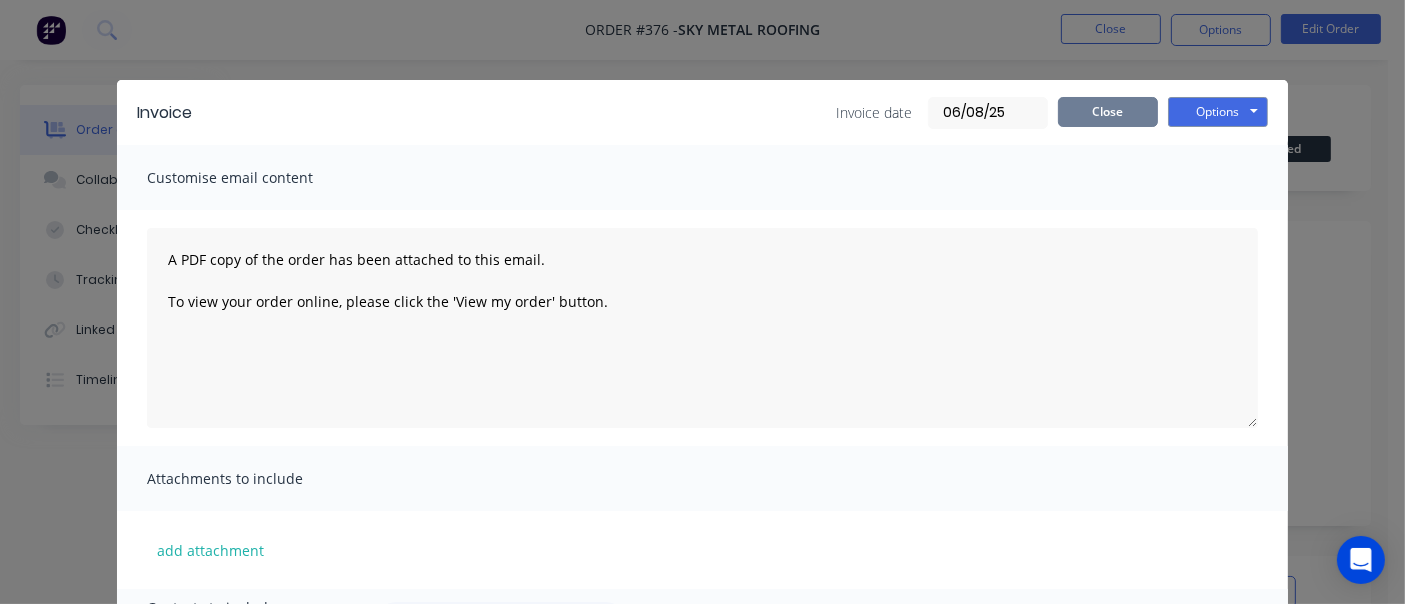click on "Close" at bounding box center [1108, 112] 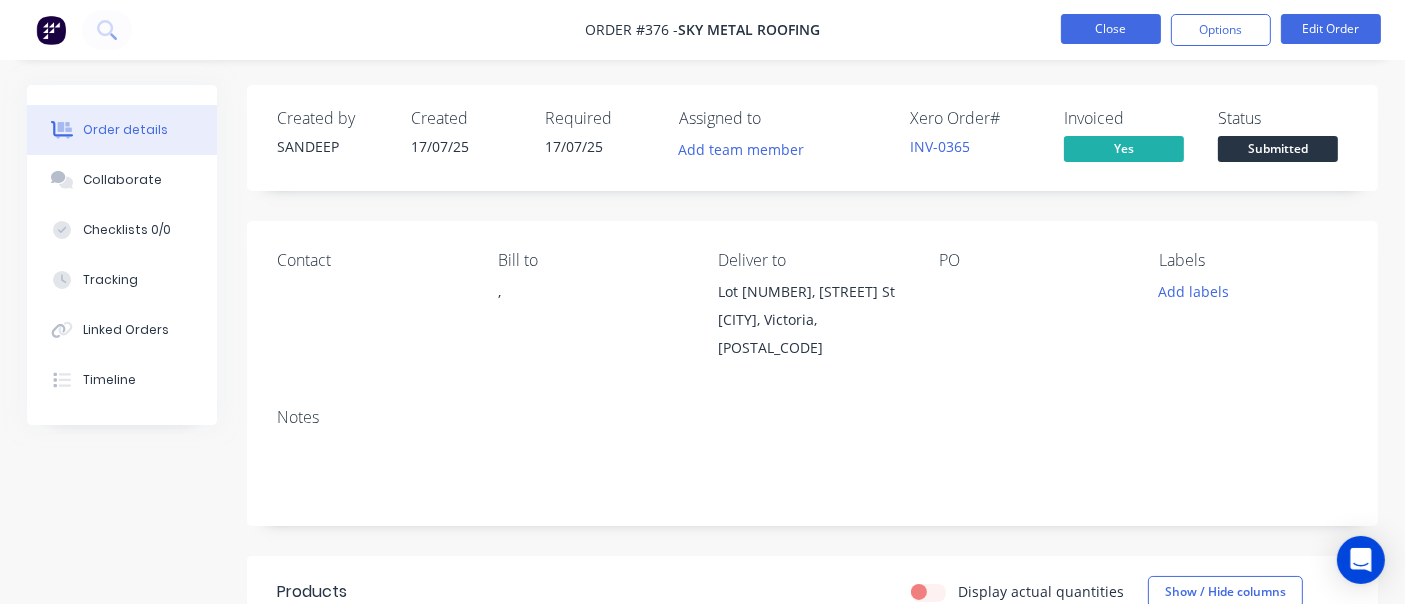 click on "Close" at bounding box center [1111, 29] 